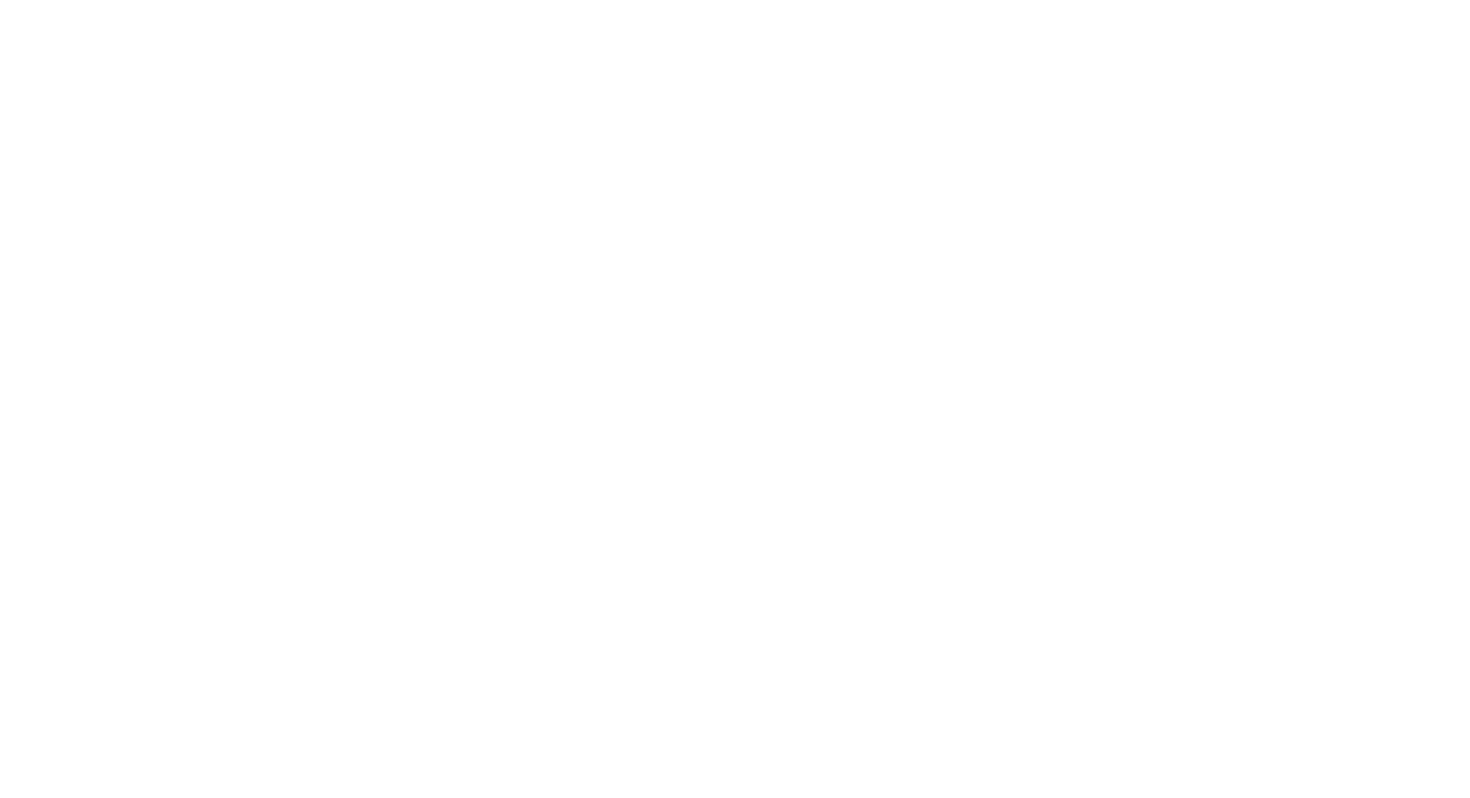 scroll, scrollTop: 0, scrollLeft: 0, axis: both 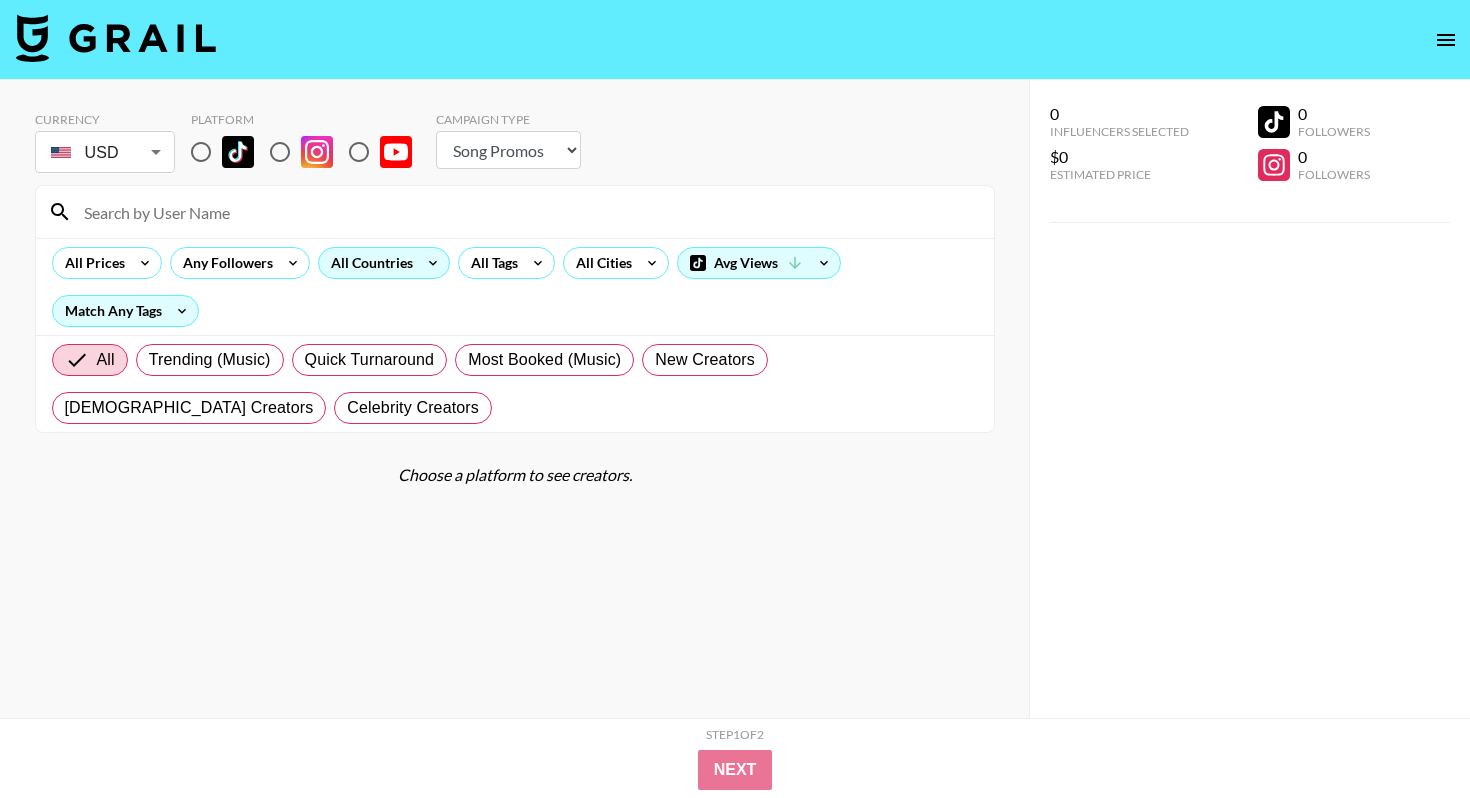 click on "All Countries" at bounding box center [368, 263] 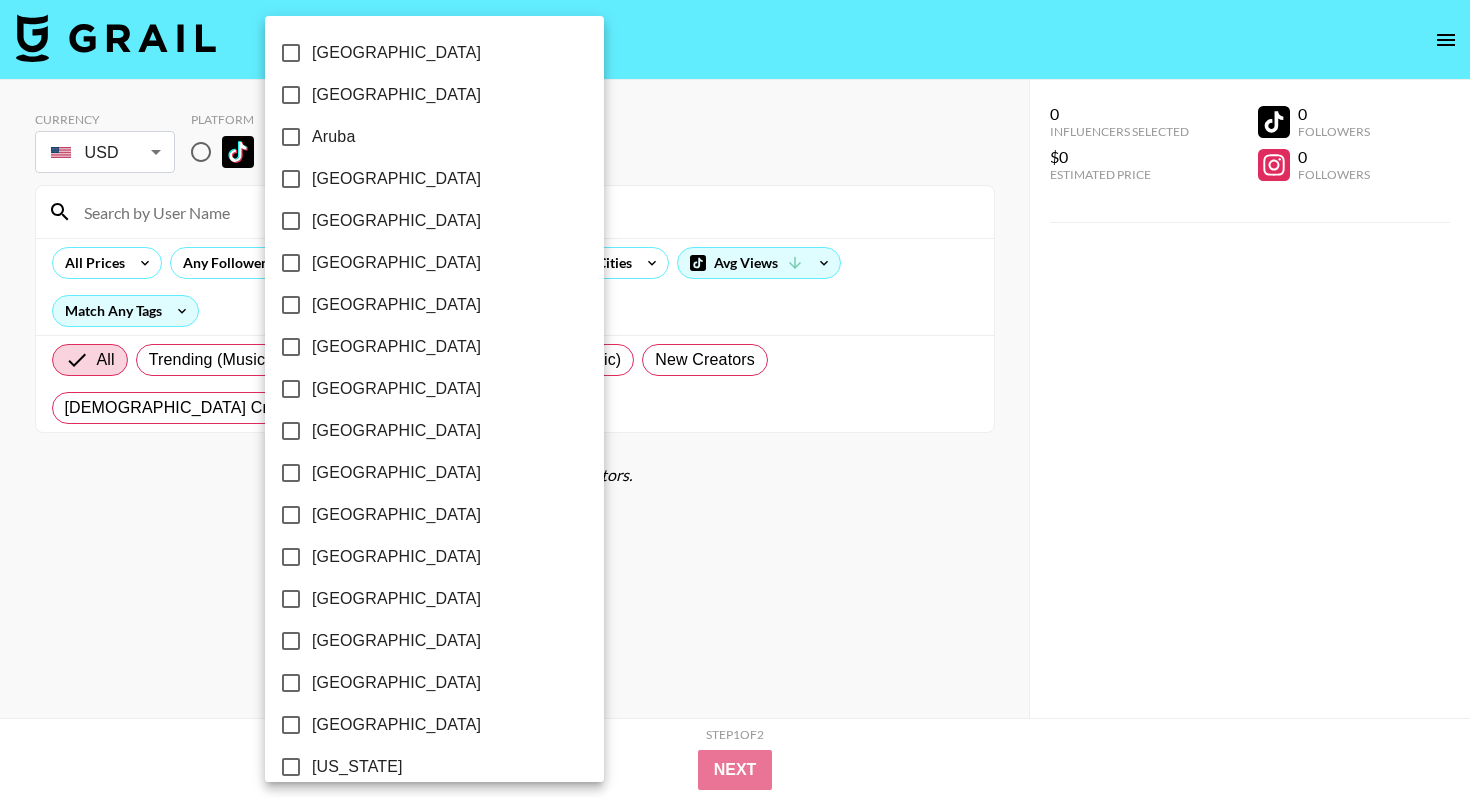 click at bounding box center (735, 399) 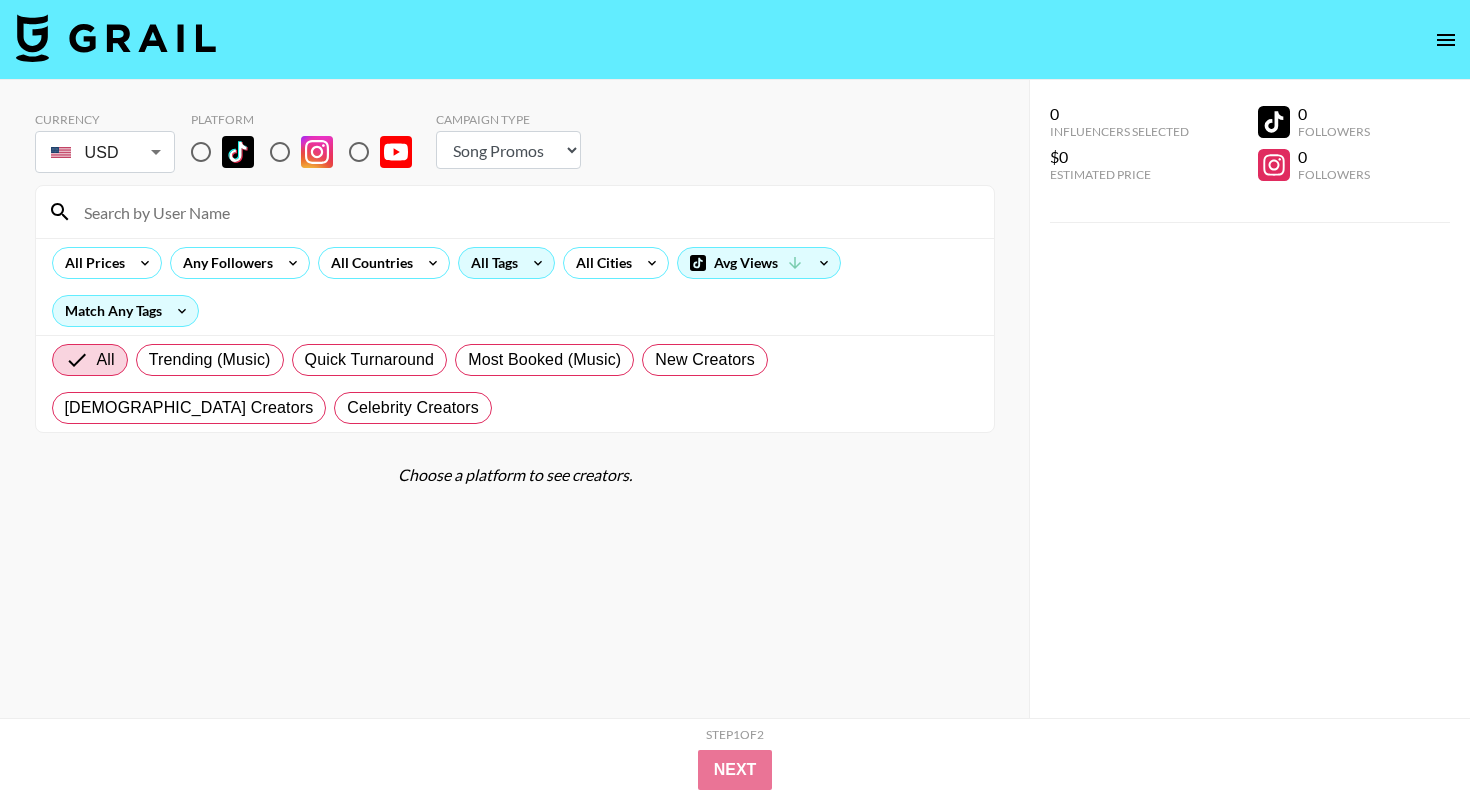click on "All Tags" at bounding box center [506, 263] 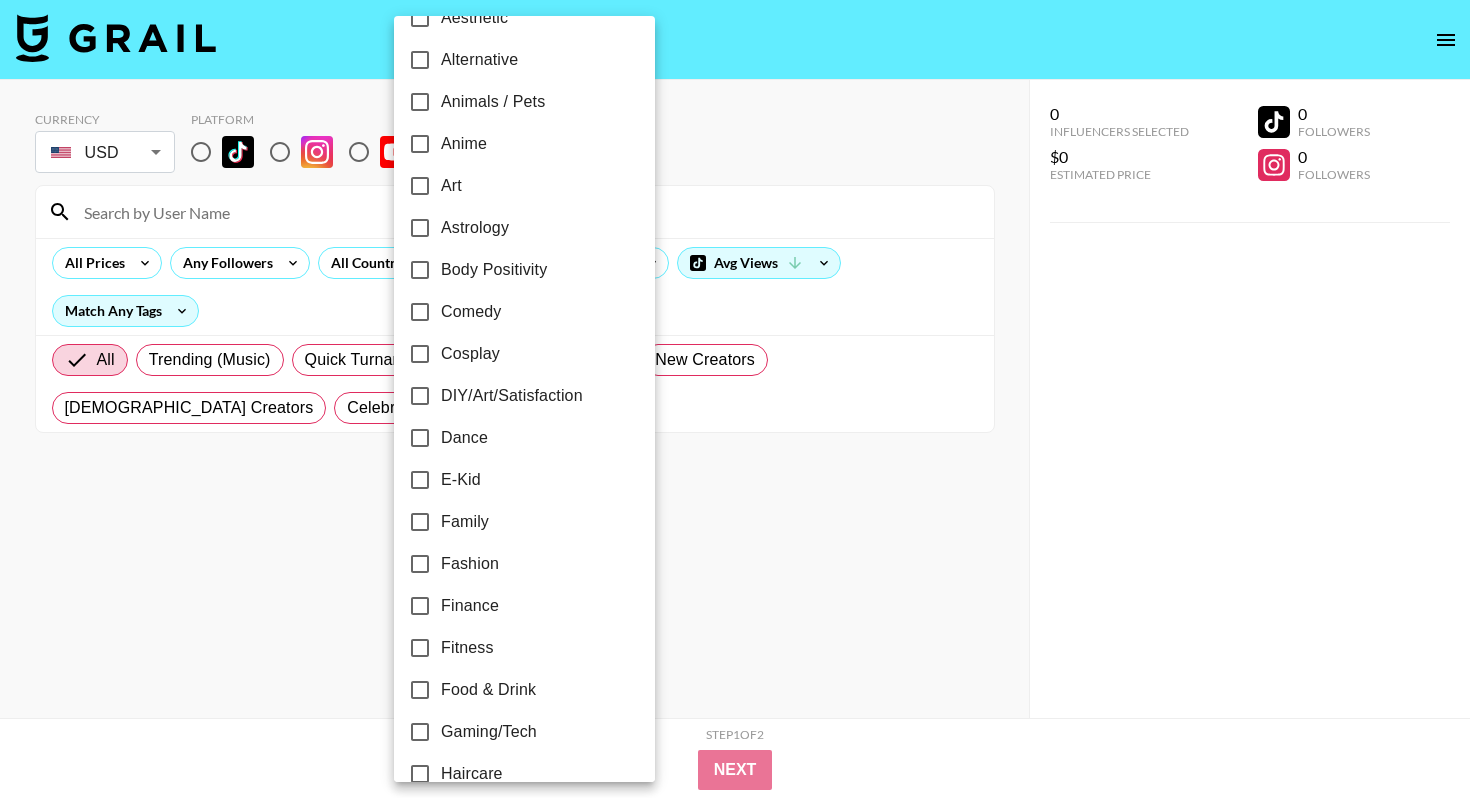 scroll, scrollTop: 131, scrollLeft: 0, axis: vertical 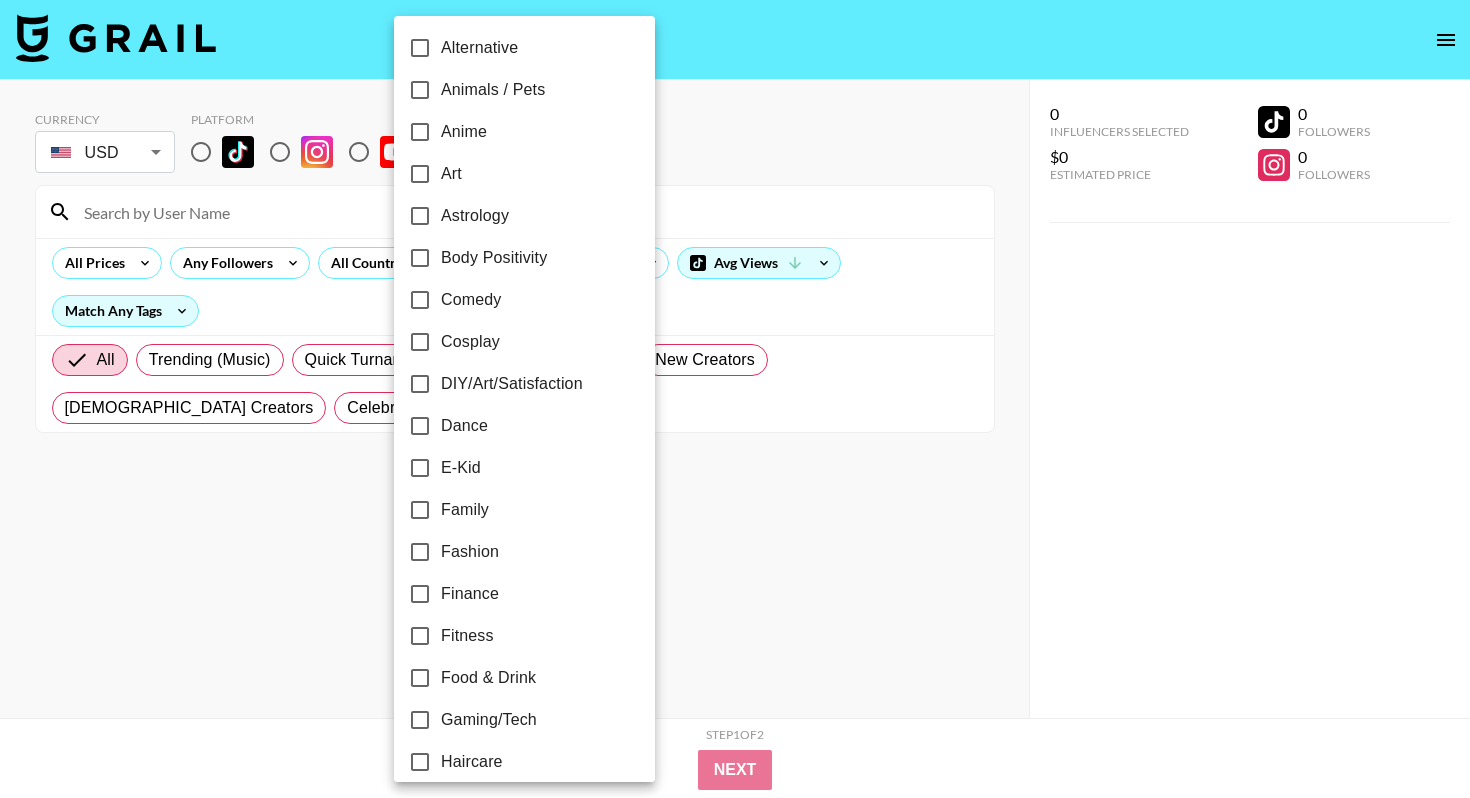 click on "Food & Drink" at bounding box center (488, 678) 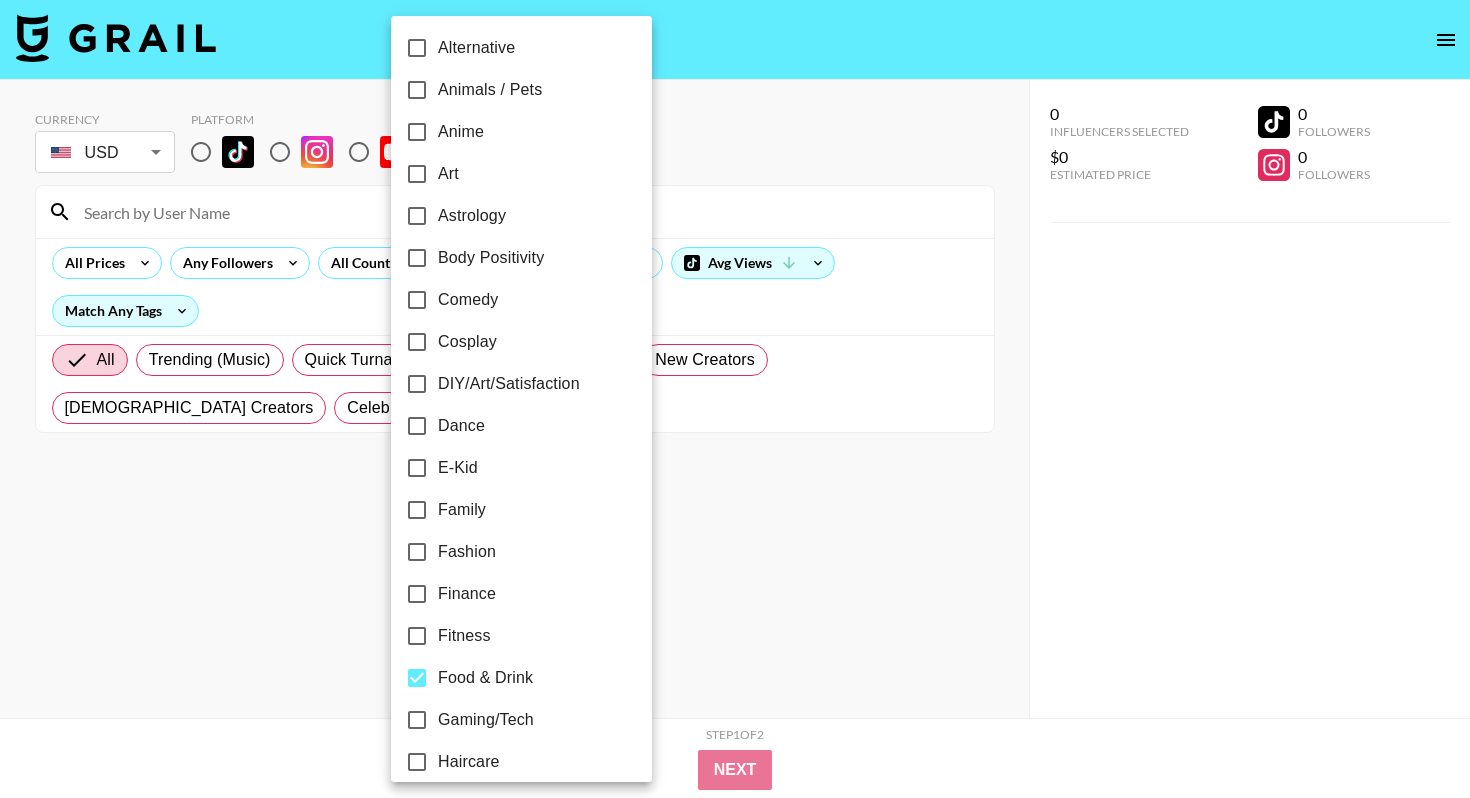 click at bounding box center (735, 399) 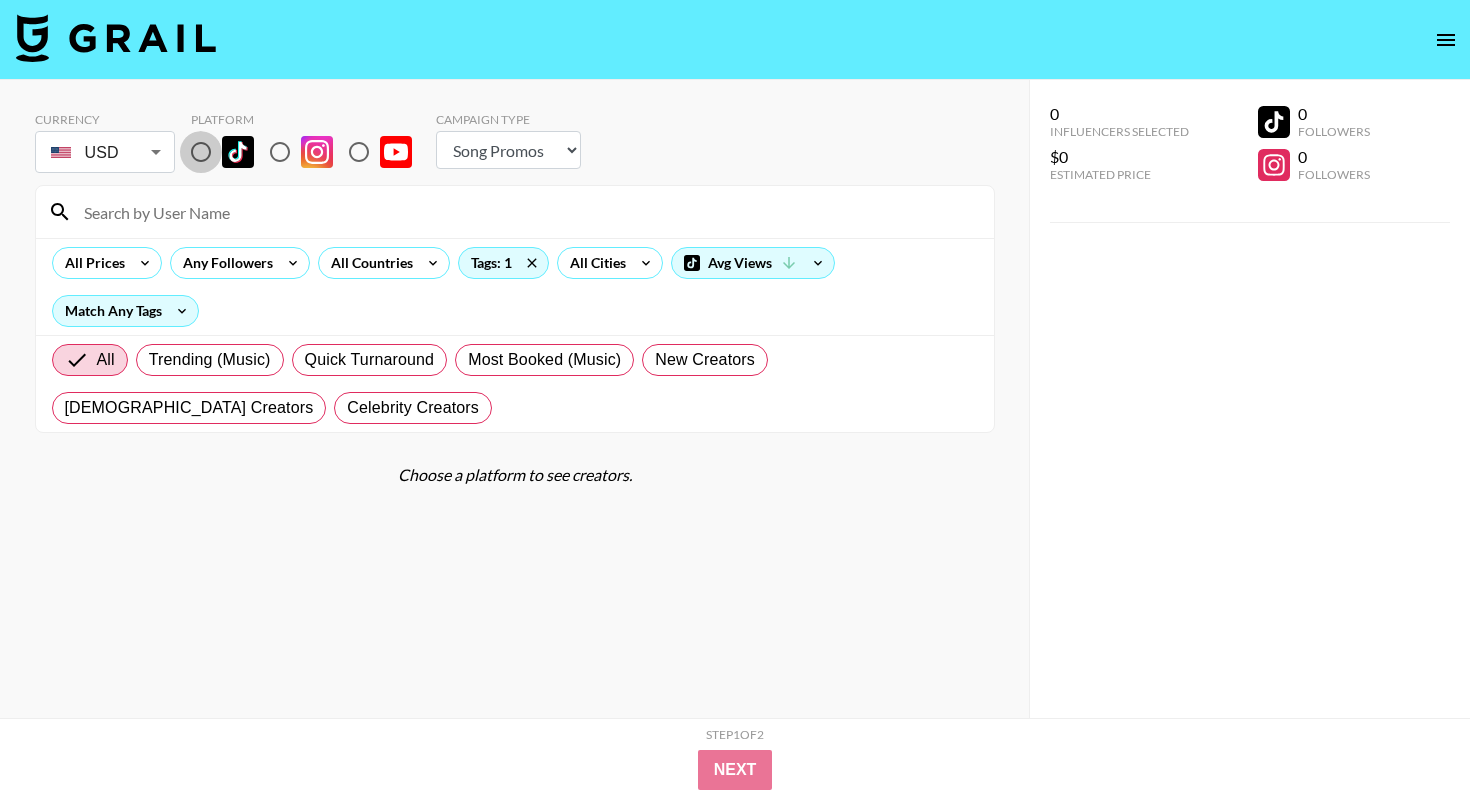 click at bounding box center [201, 152] 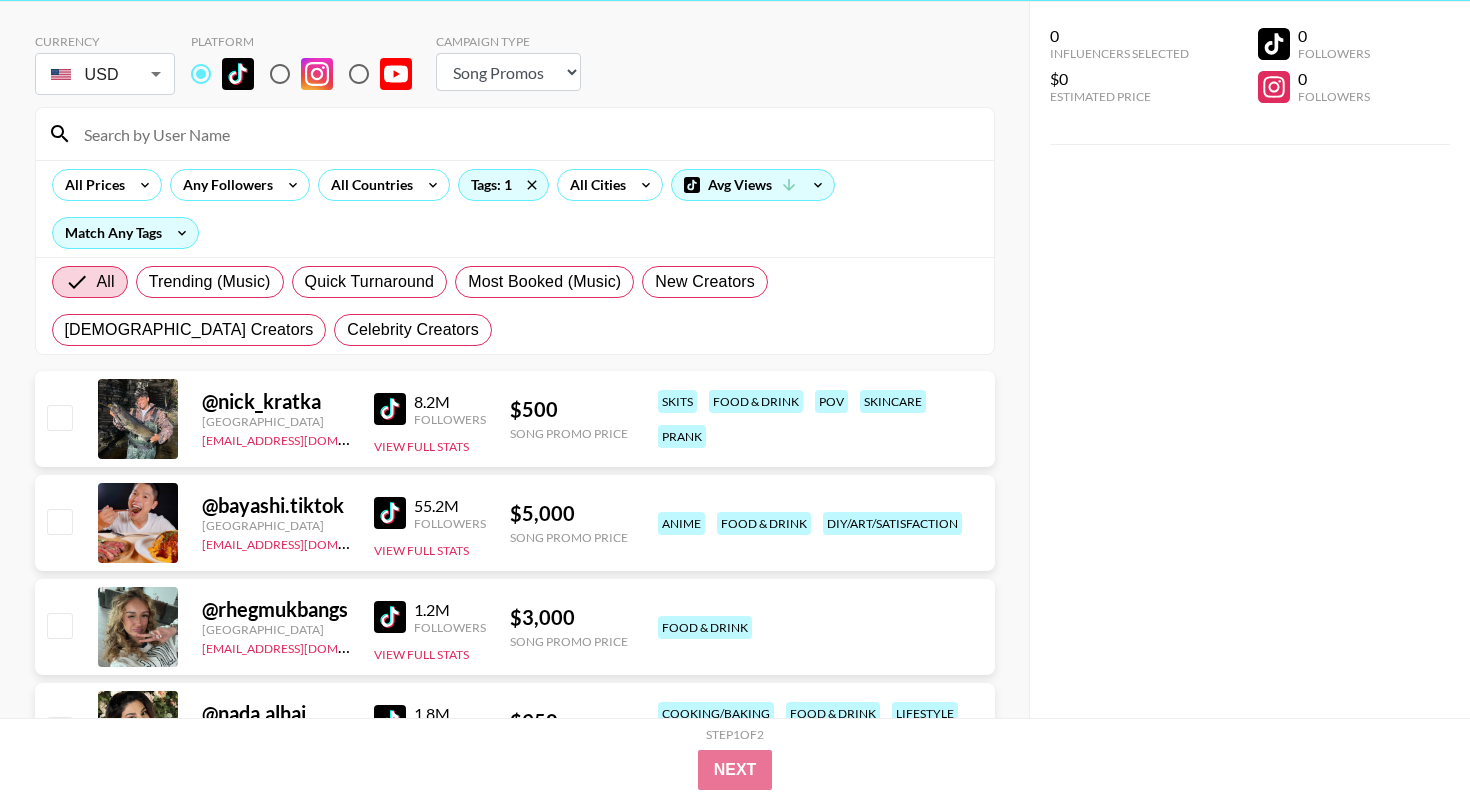 scroll, scrollTop: 0, scrollLeft: 0, axis: both 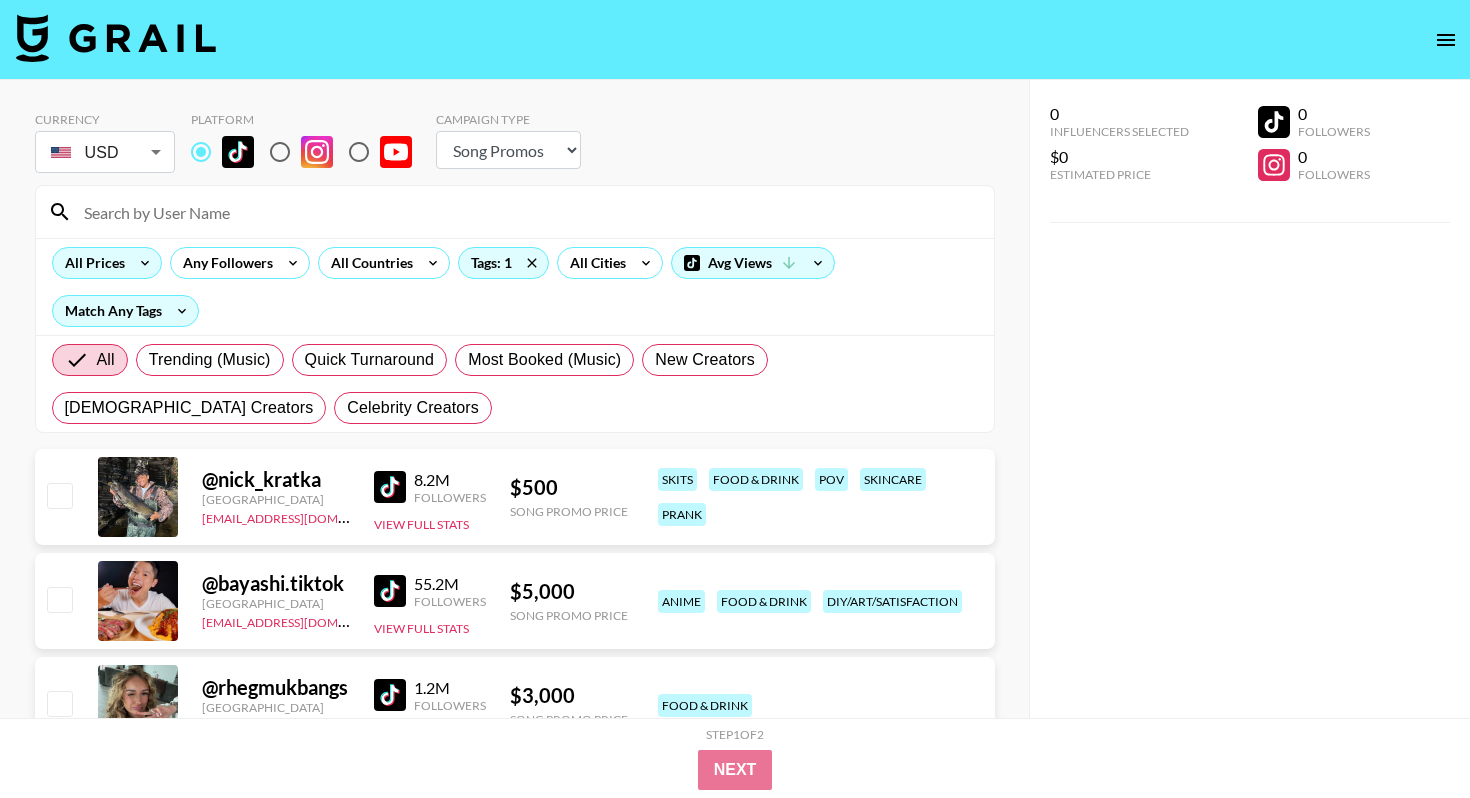 click 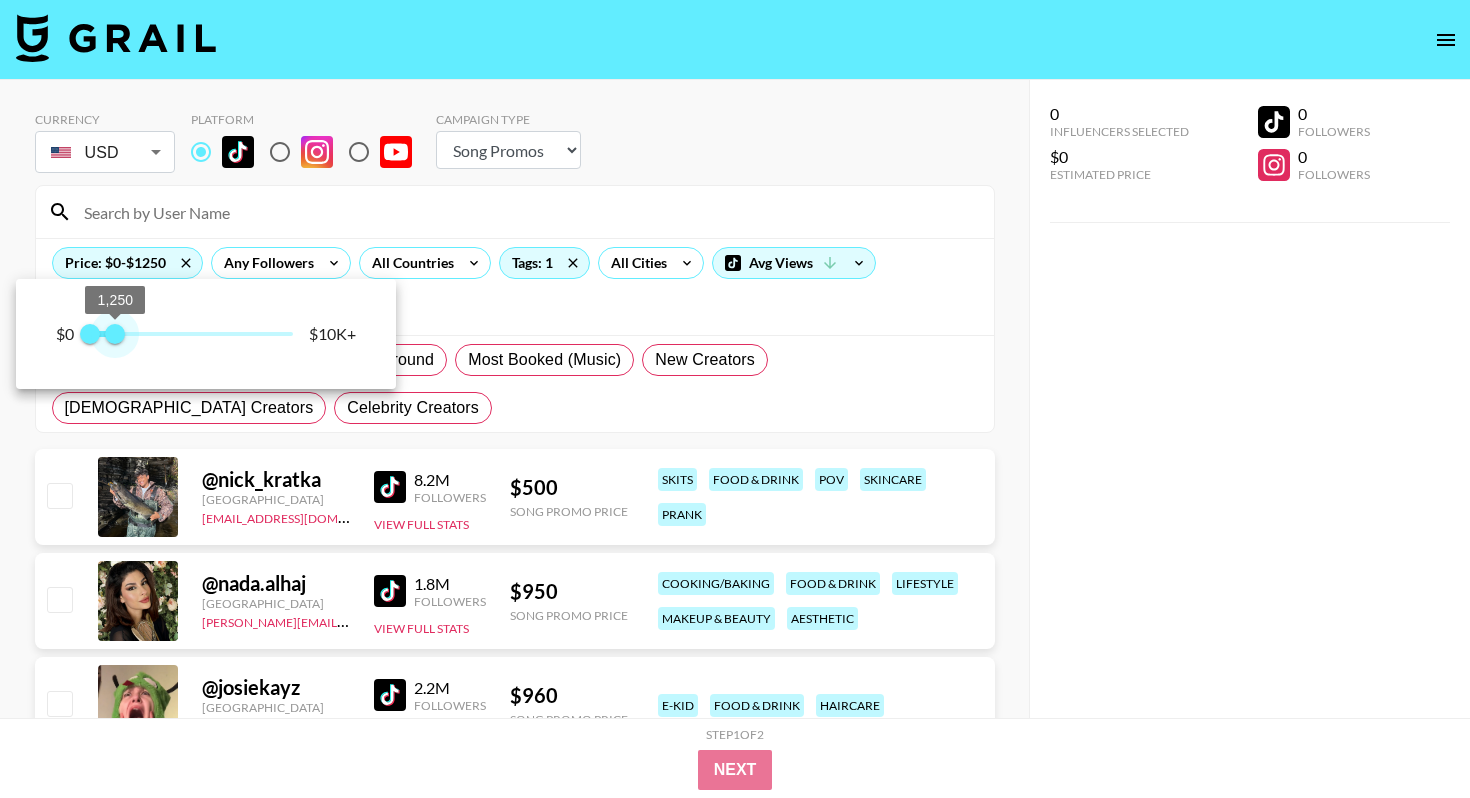 type on "1000" 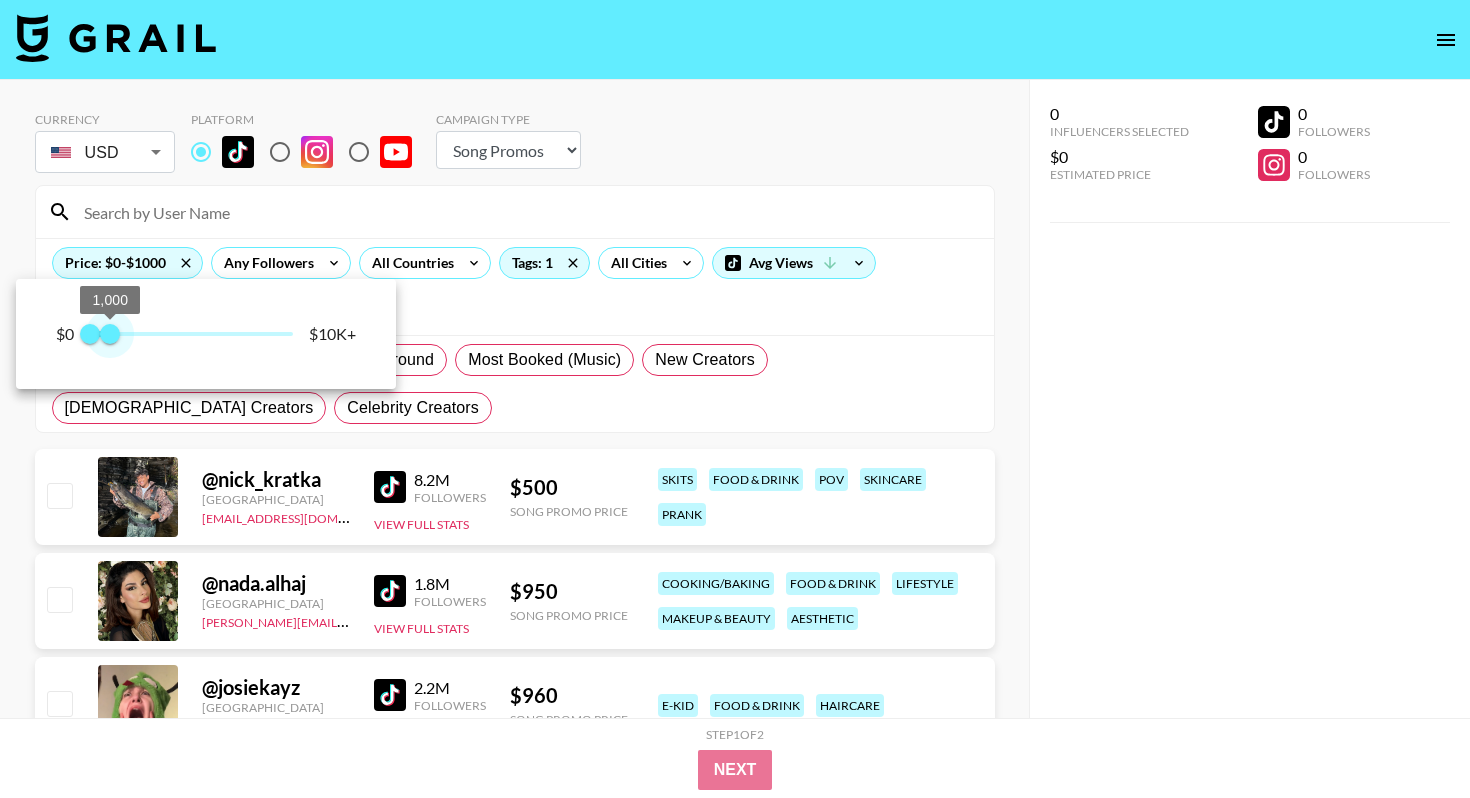 drag, startPoint x: 294, startPoint y: 332, endPoint x: 111, endPoint y: 337, distance: 183.0683 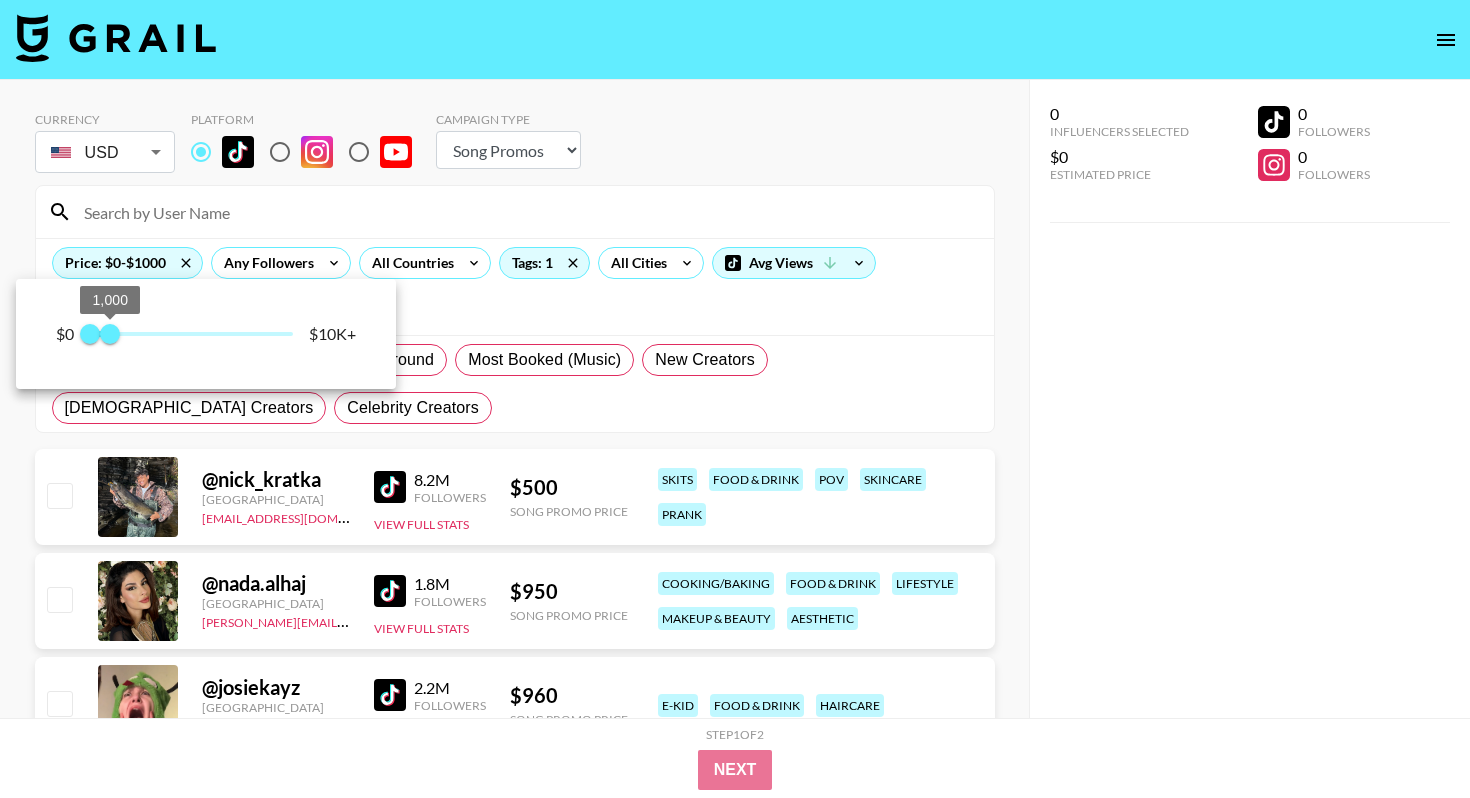 click at bounding box center (735, 399) 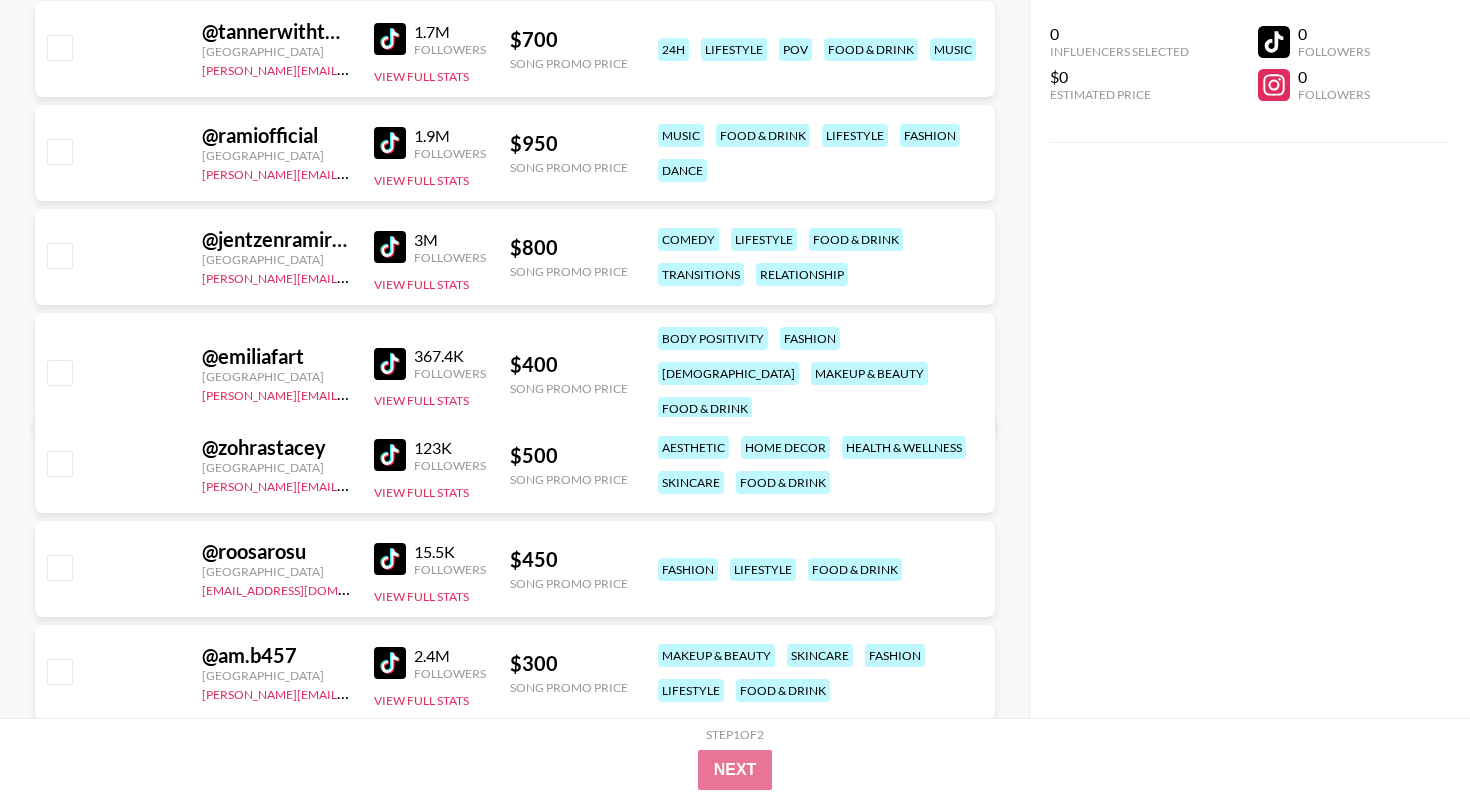 scroll, scrollTop: 4208, scrollLeft: 0, axis: vertical 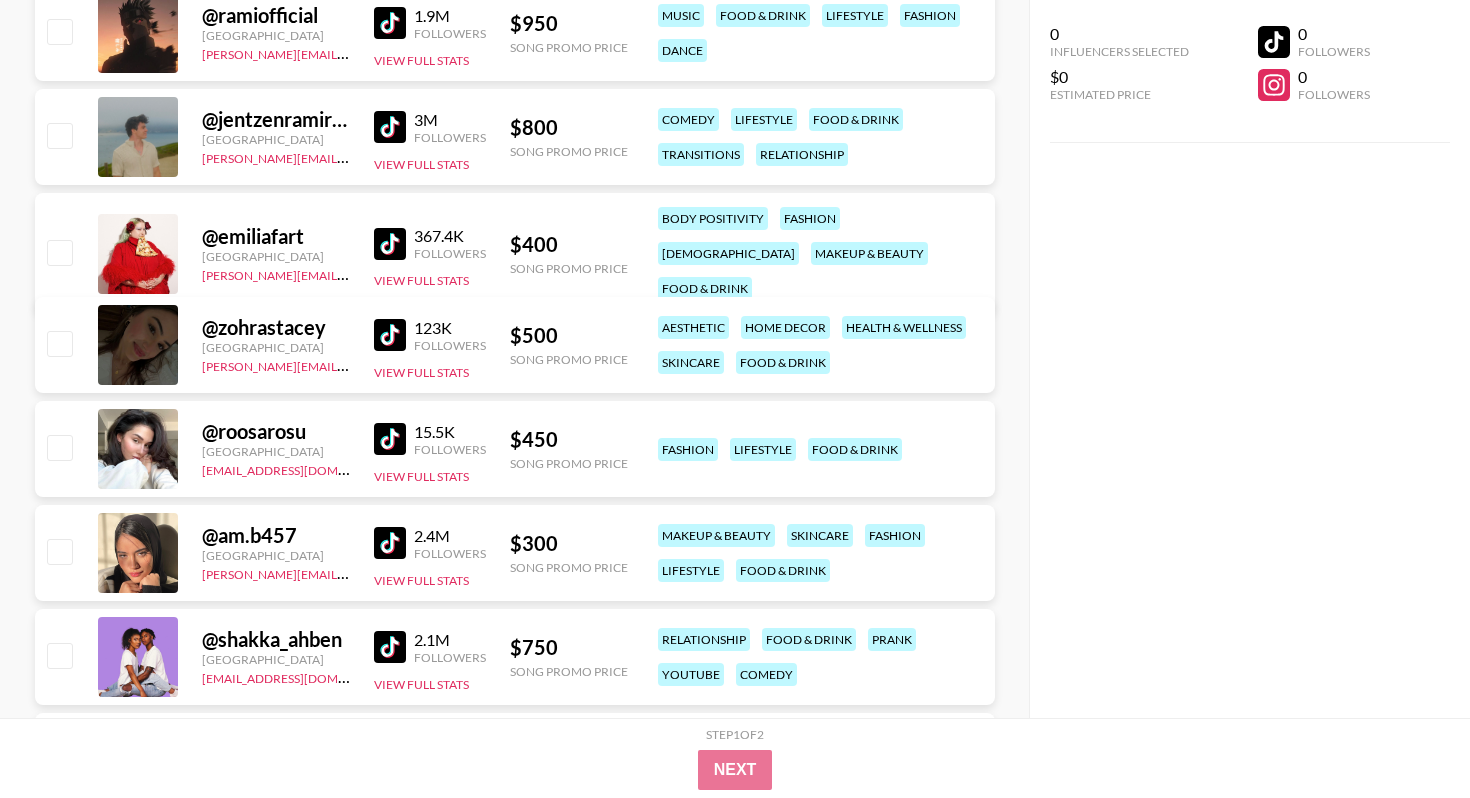 click at bounding box center [390, 647] 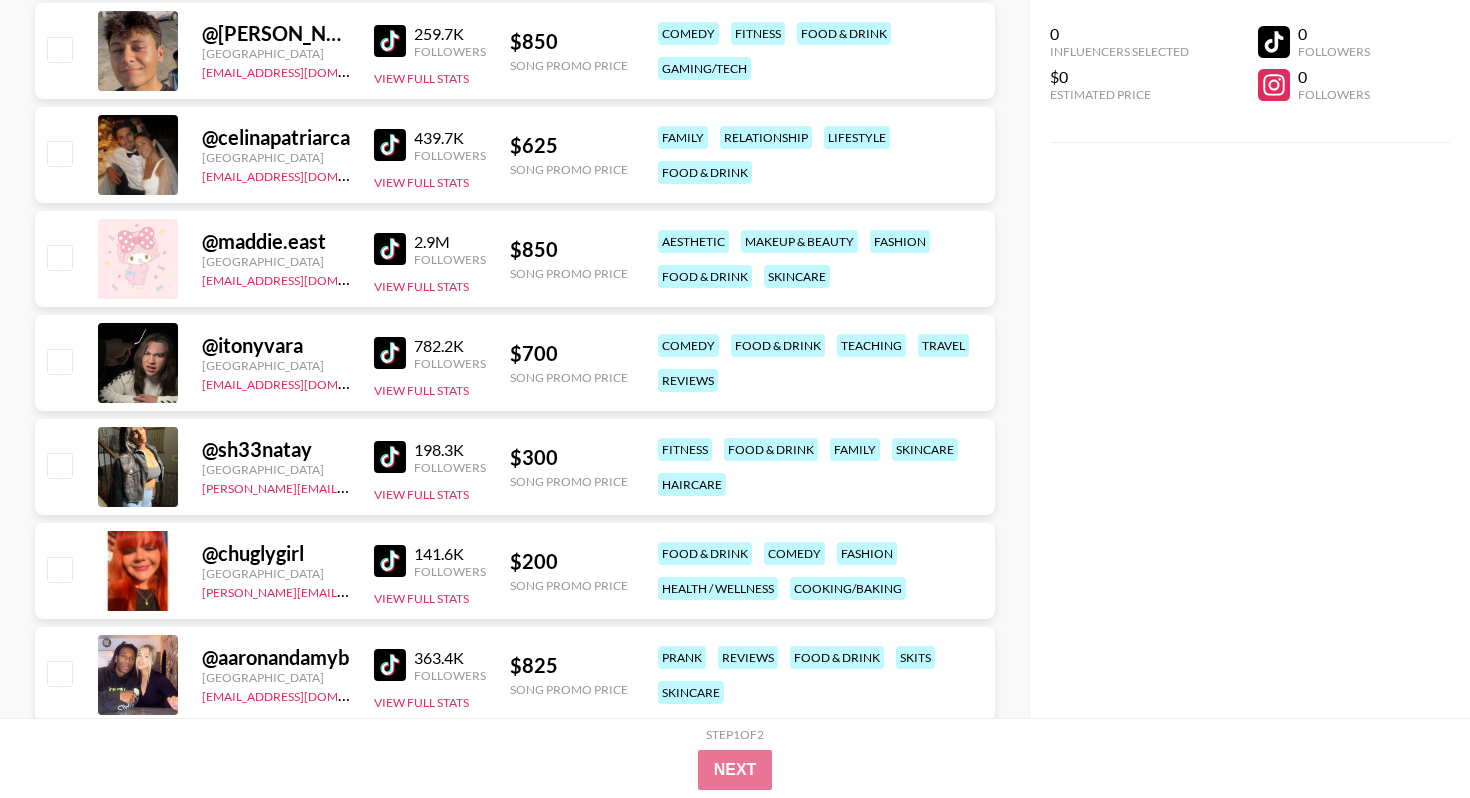 scroll, scrollTop: 4927, scrollLeft: 0, axis: vertical 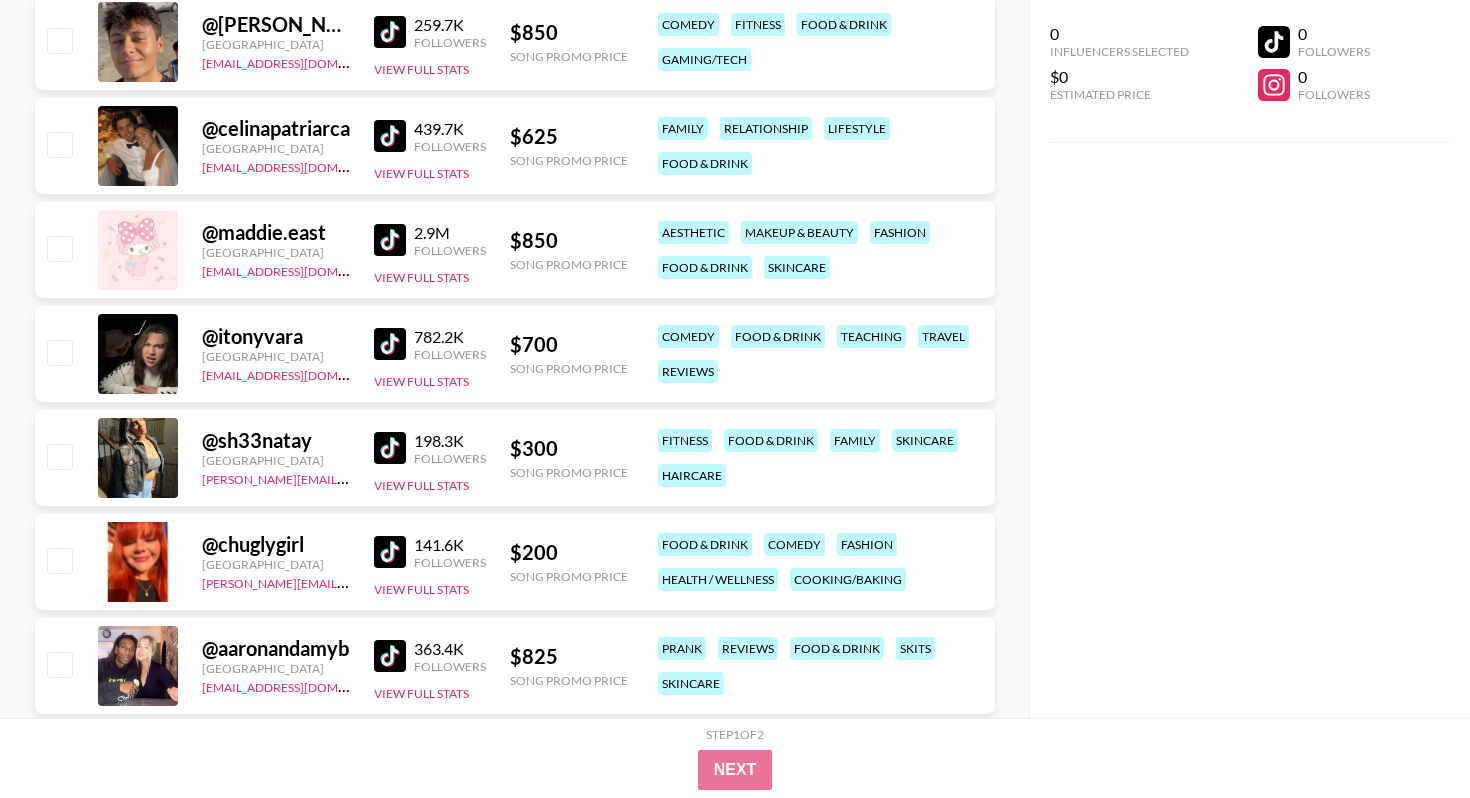 click at bounding box center [390, 448] 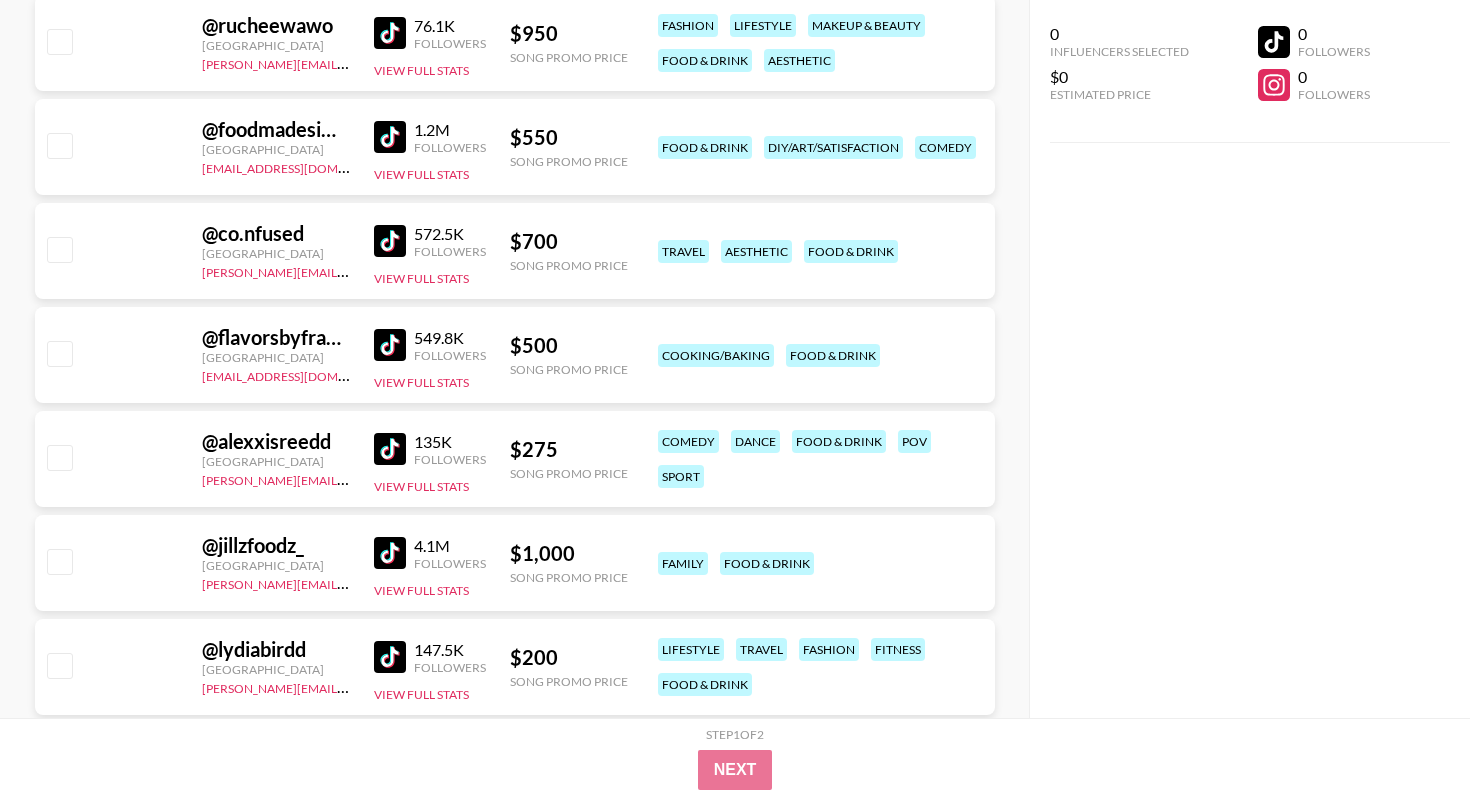 scroll, scrollTop: 12100, scrollLeft: 0, axis: vertical 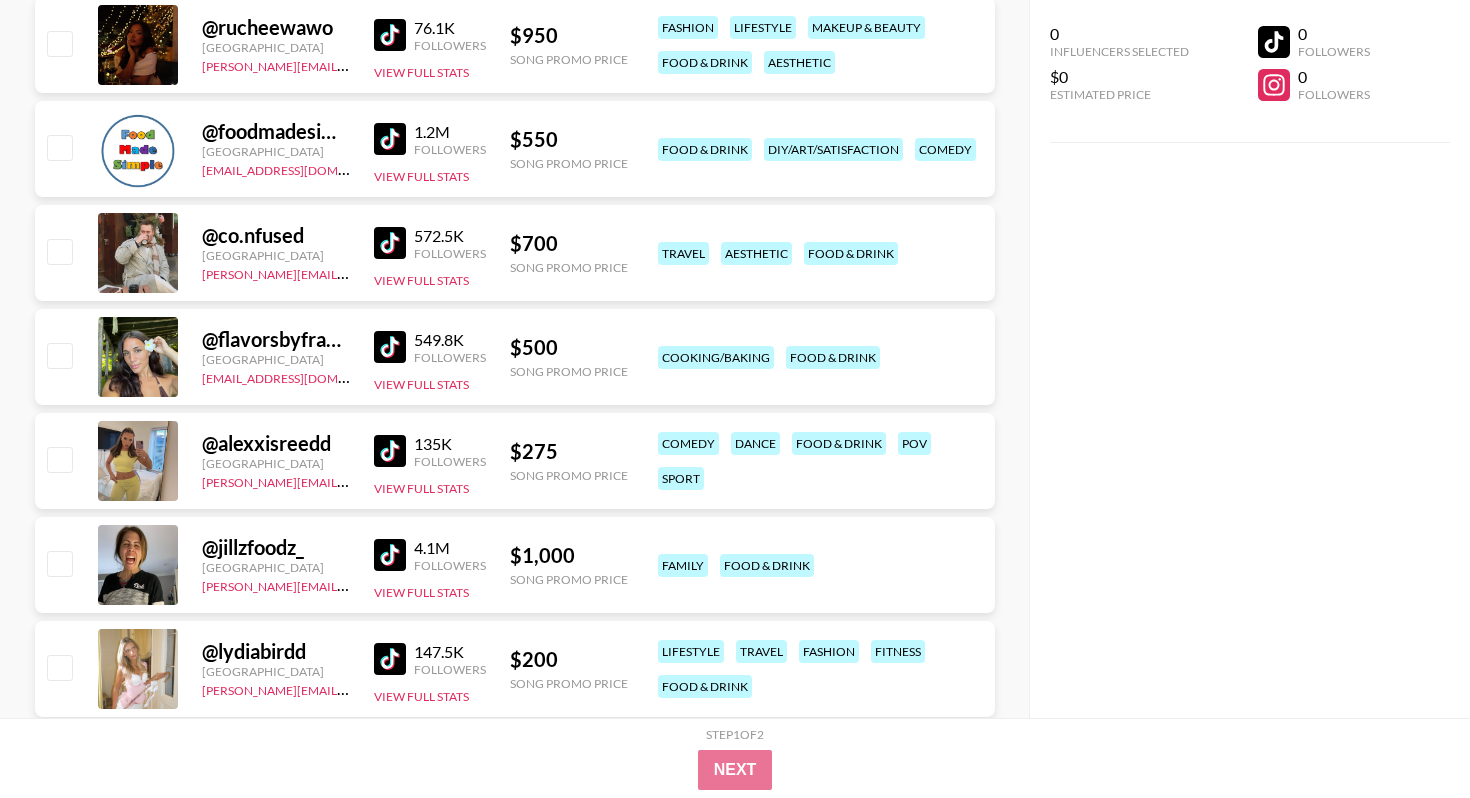 click at bounding box center (390, 347) 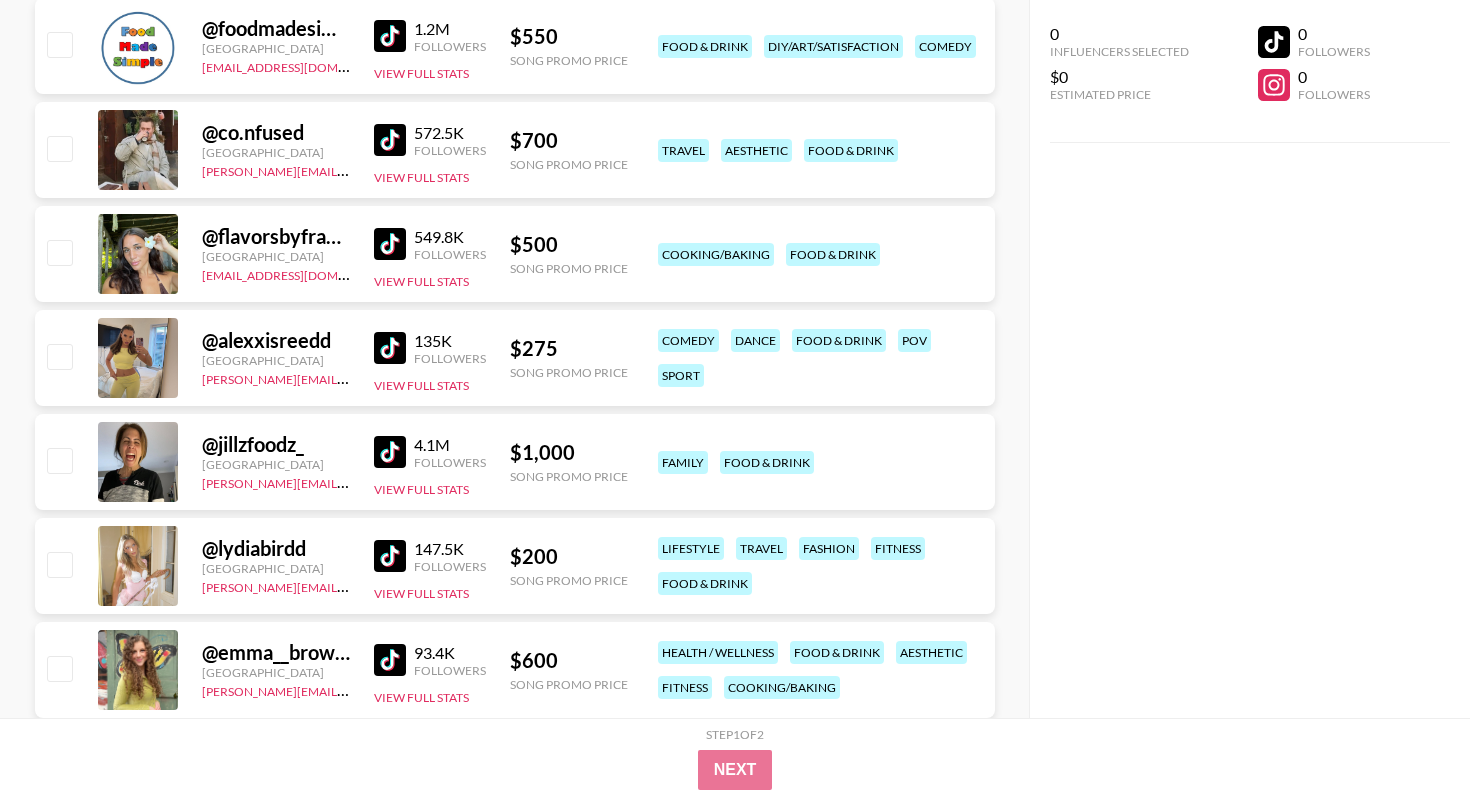 scroll, scrollTop: 12204, scrollLeft: 0, axis: vertical 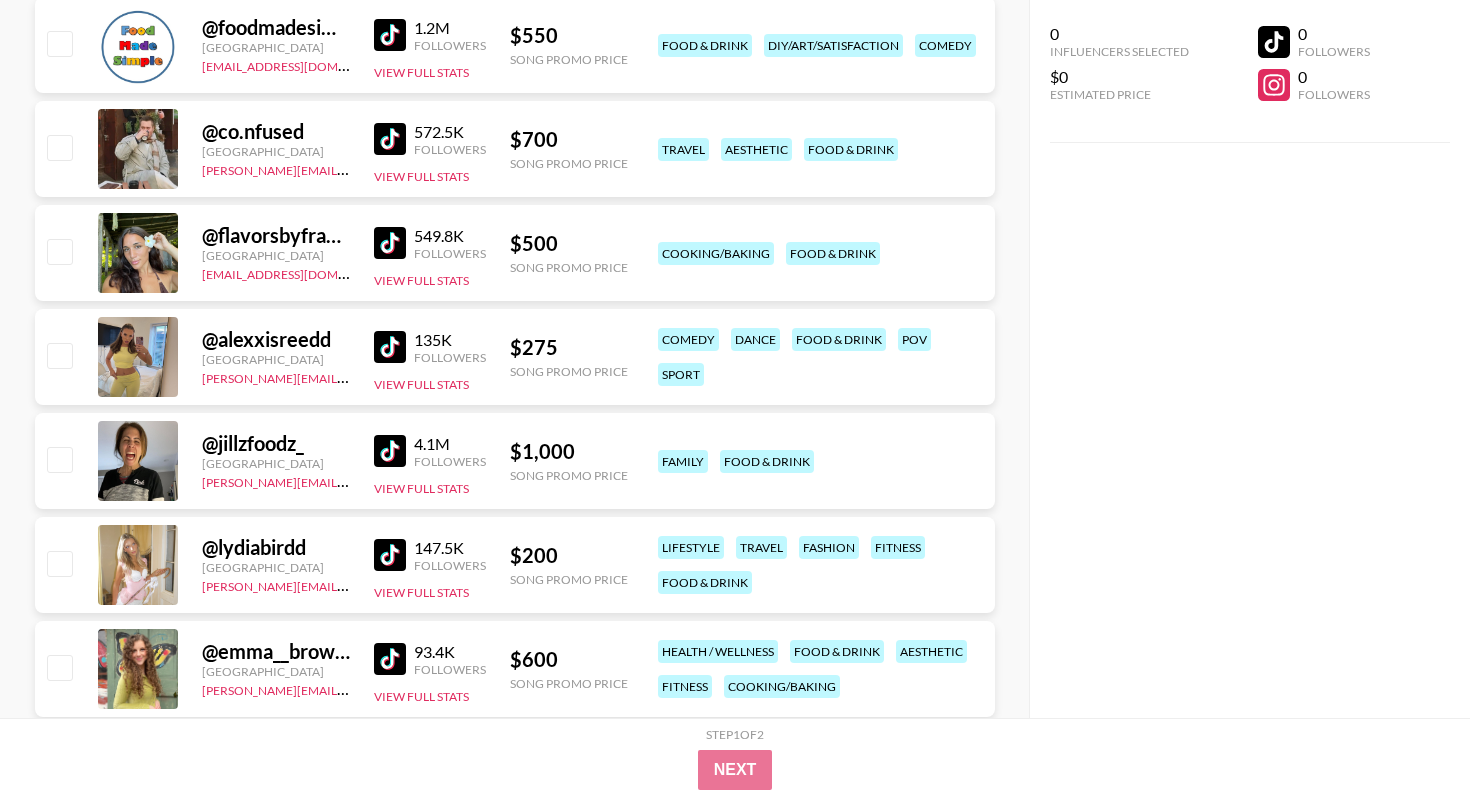 click at bounding box center (390, 451) 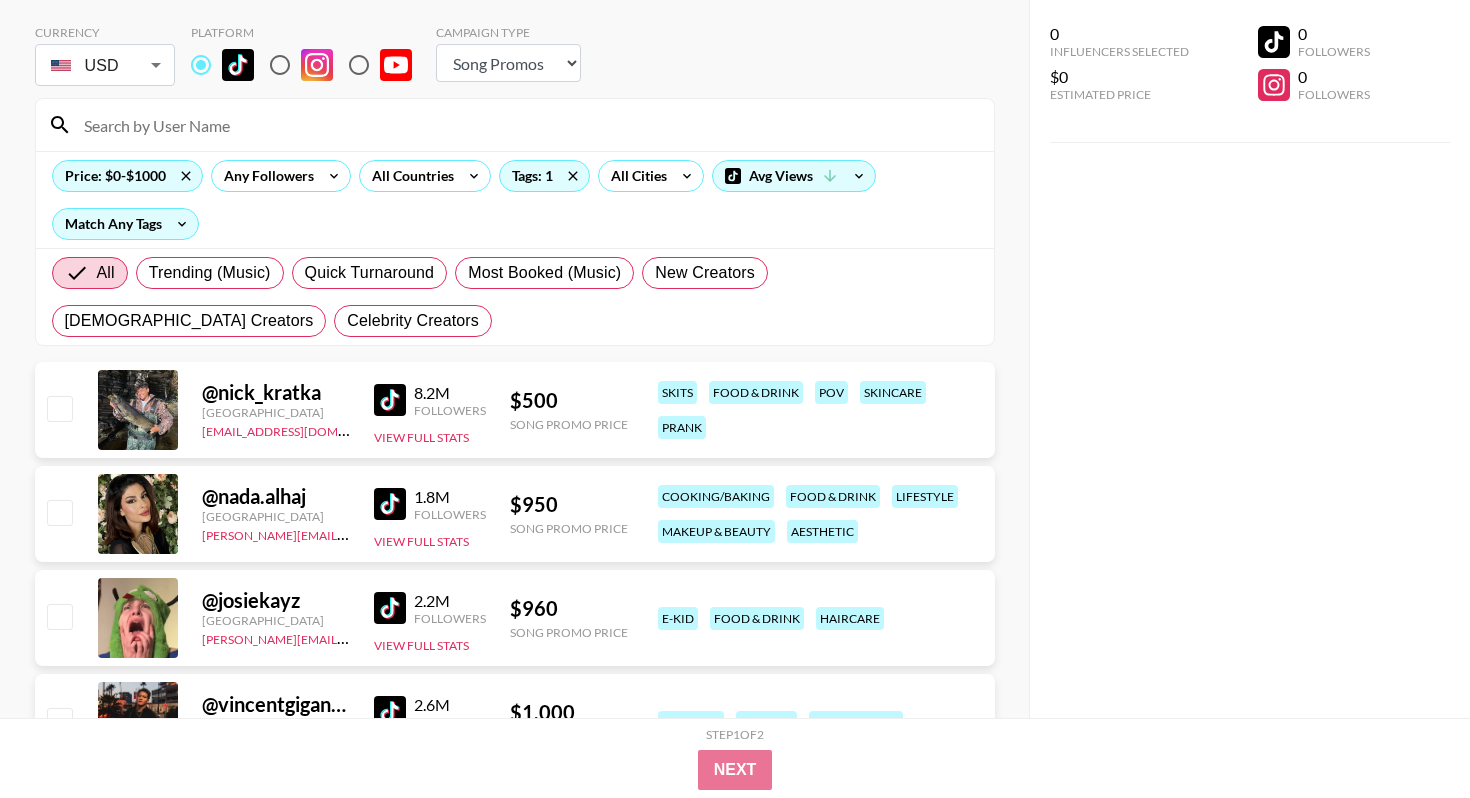 scroll, scrollTop: 0, scrollLeft: 0, axis: both 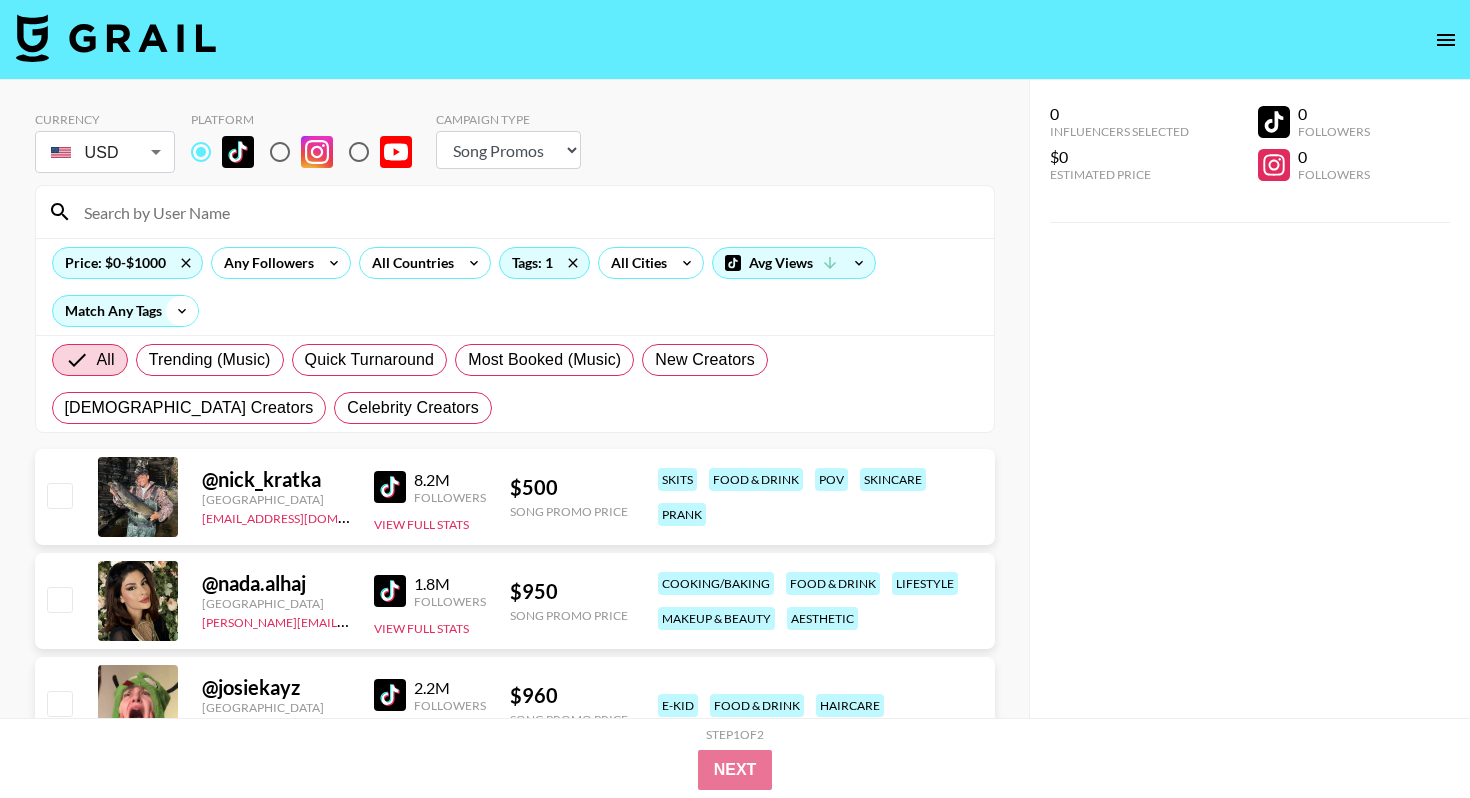 click 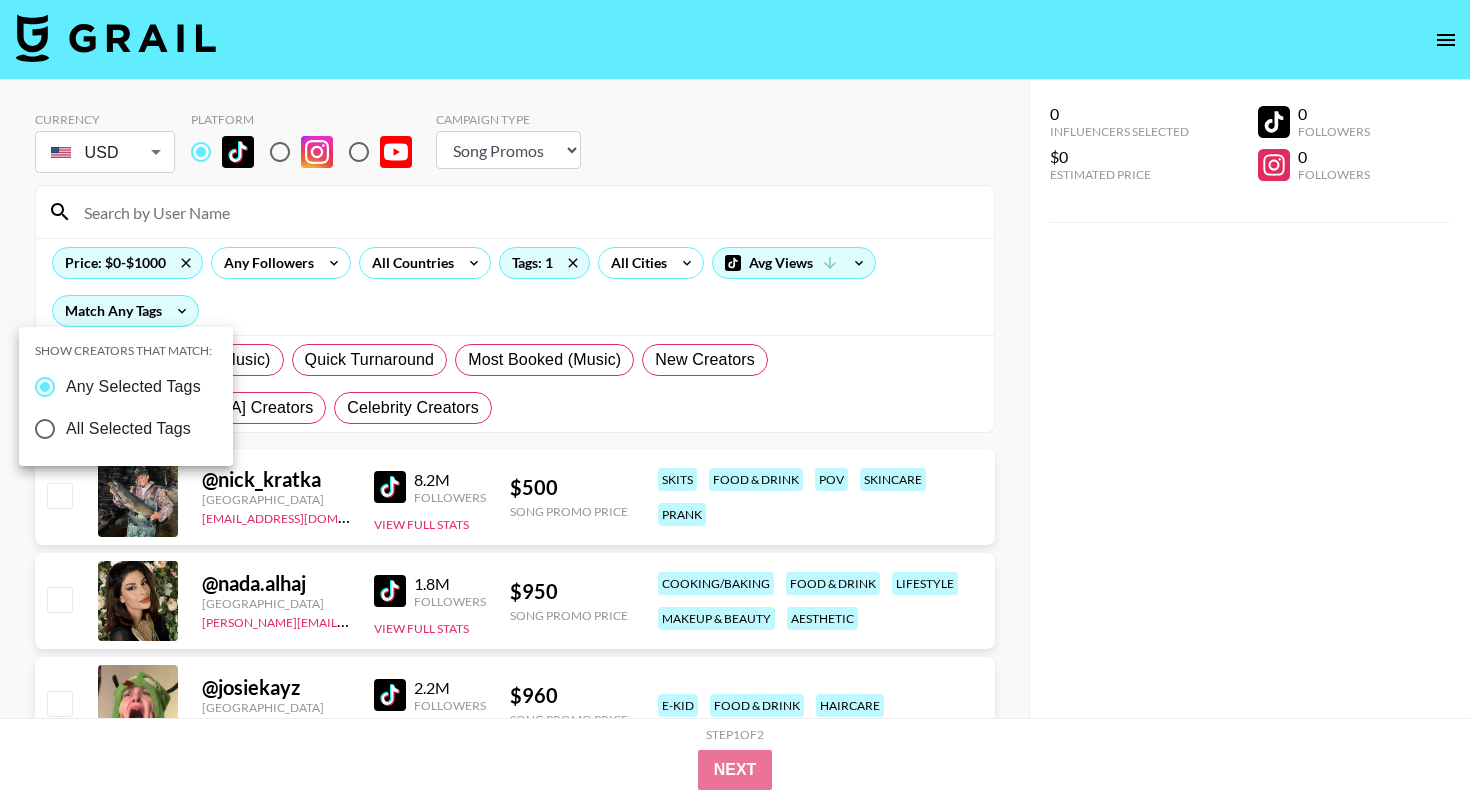 click on "All Selected Tags" at bounding box center [128, 429] 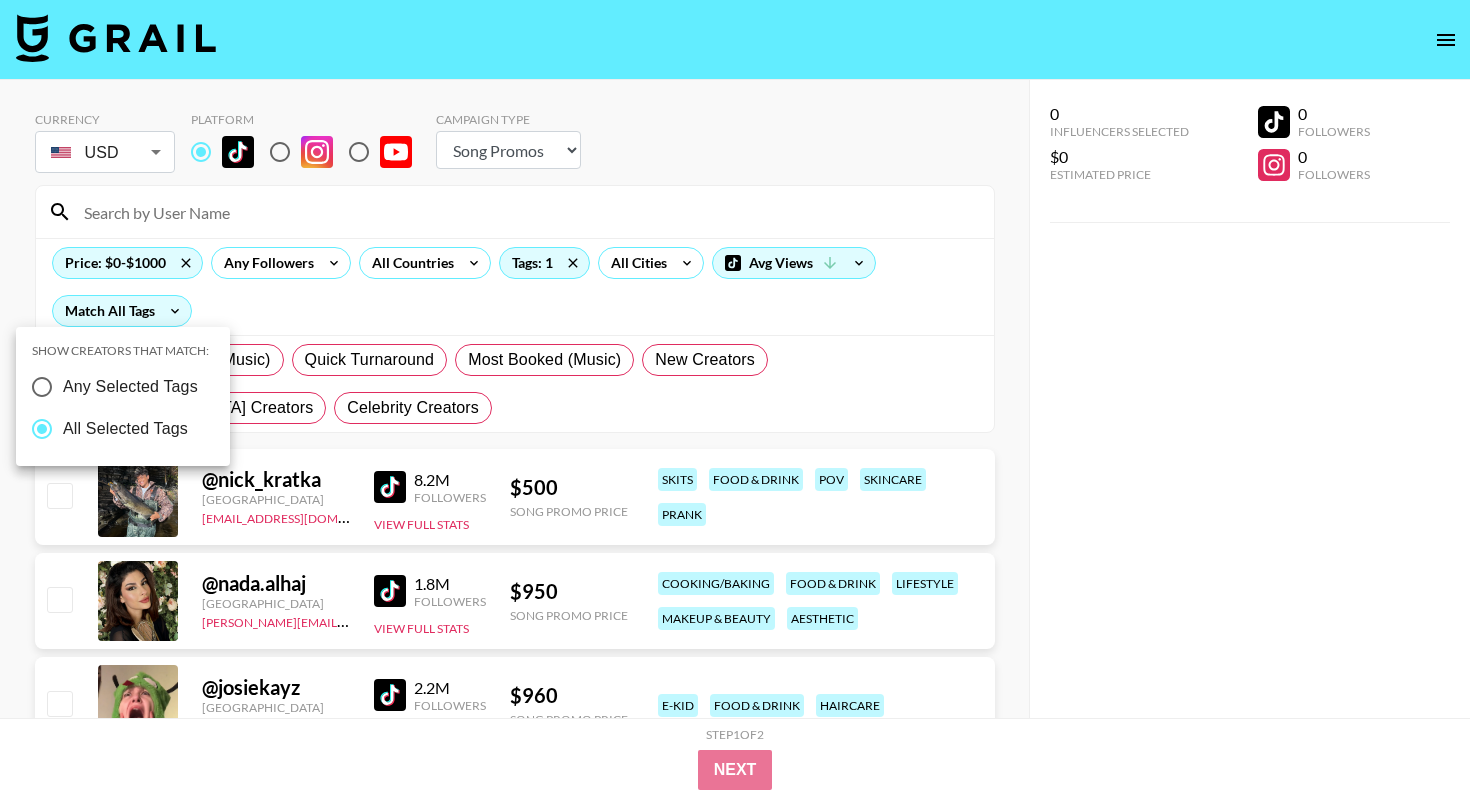 radio on "false" 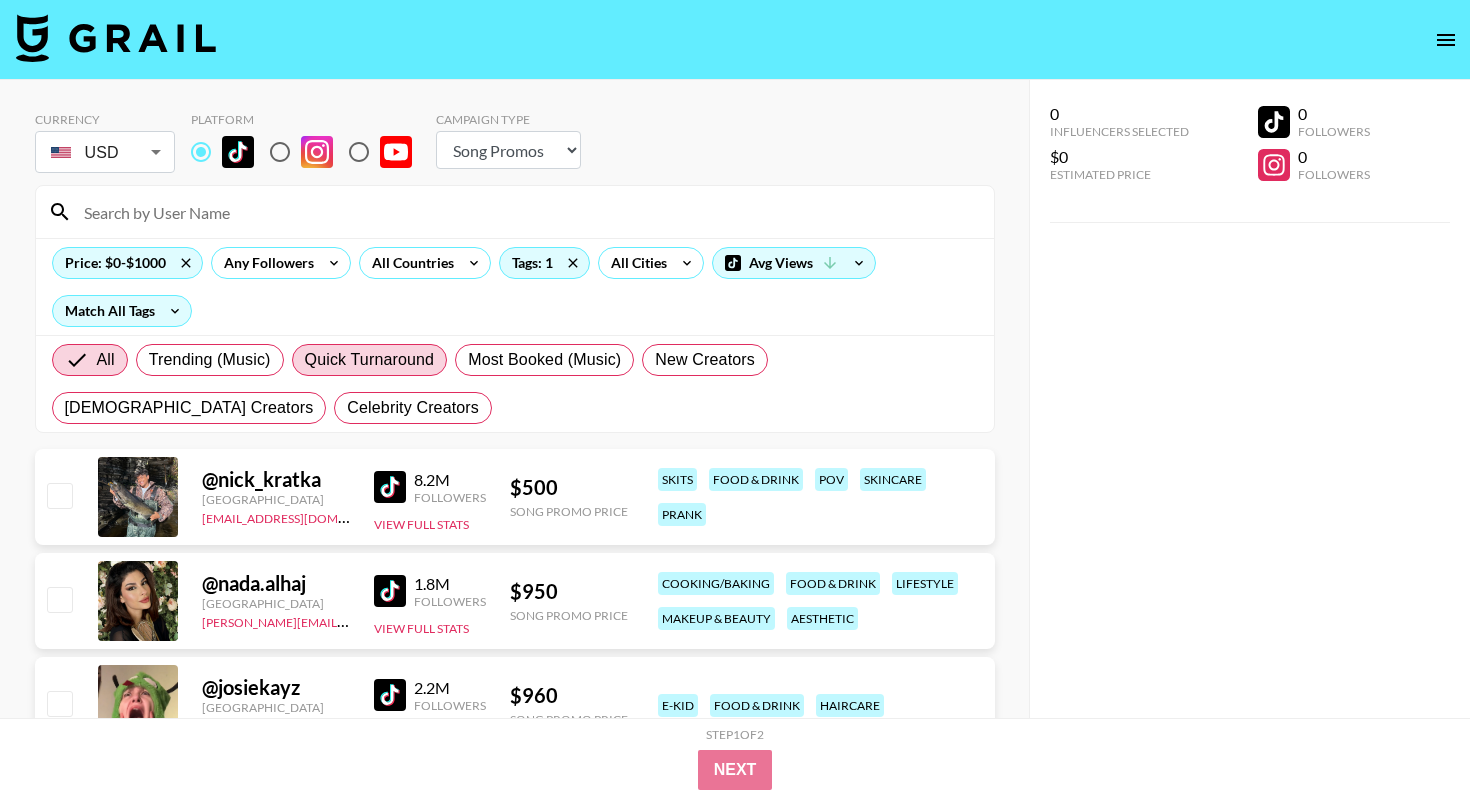 click on "Quick Turnaround" at bounding box center (370, 360) 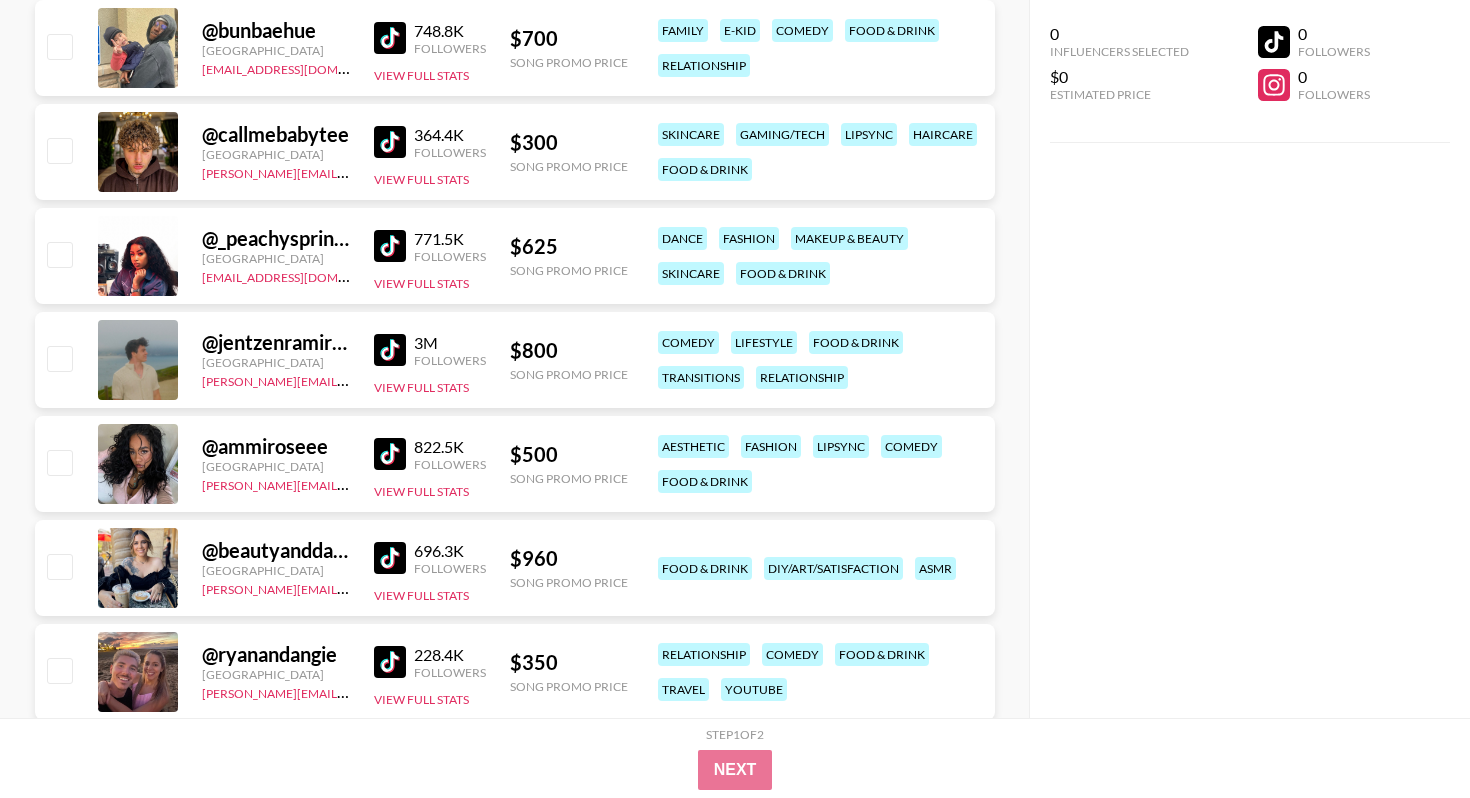 scroll, scrollTop: 469, scrollLeft: 0, axis: vertical 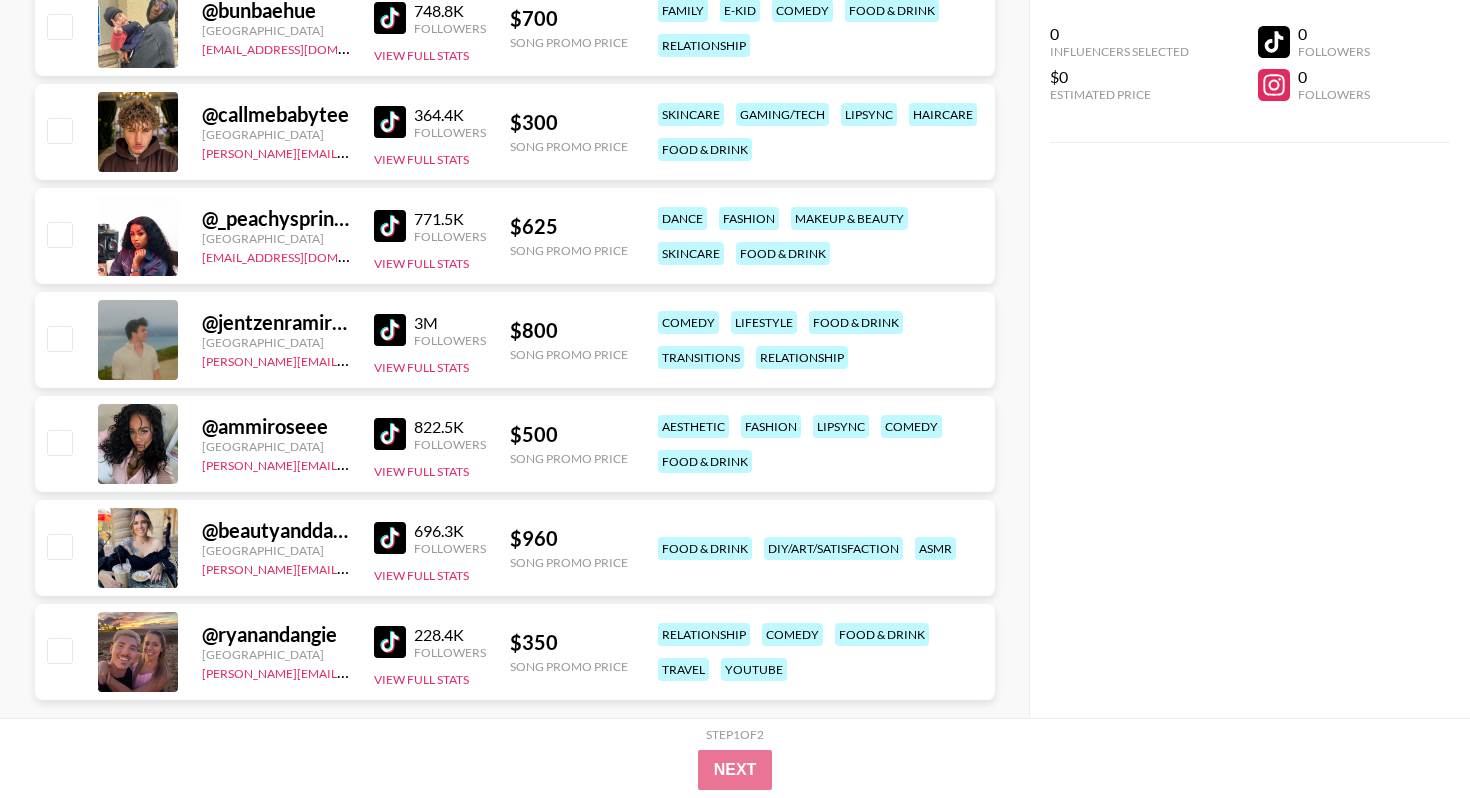 click at bounding box center (390, 434) 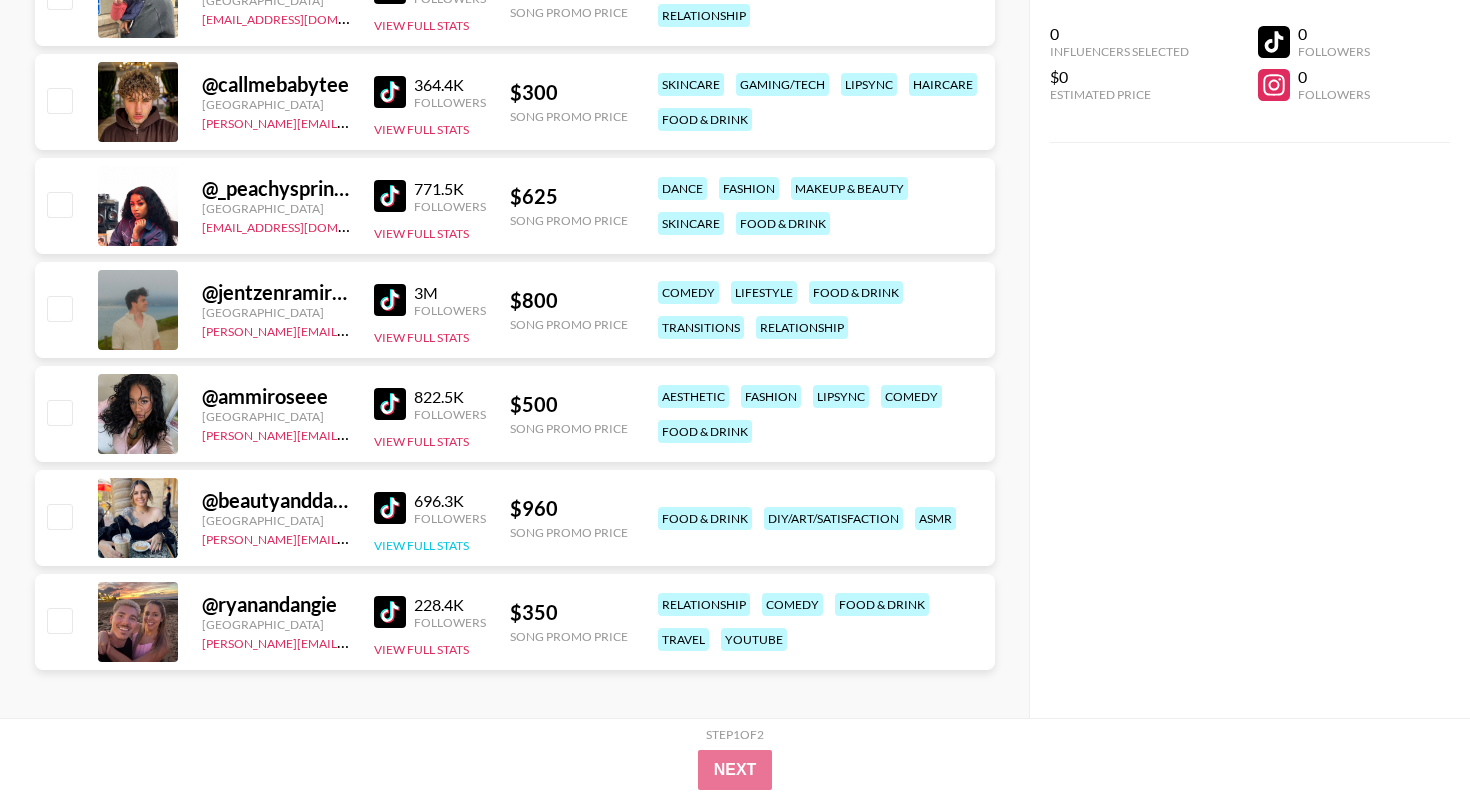 scroll, scrollTop: 507, scrollLeft: 0, axis: vertical 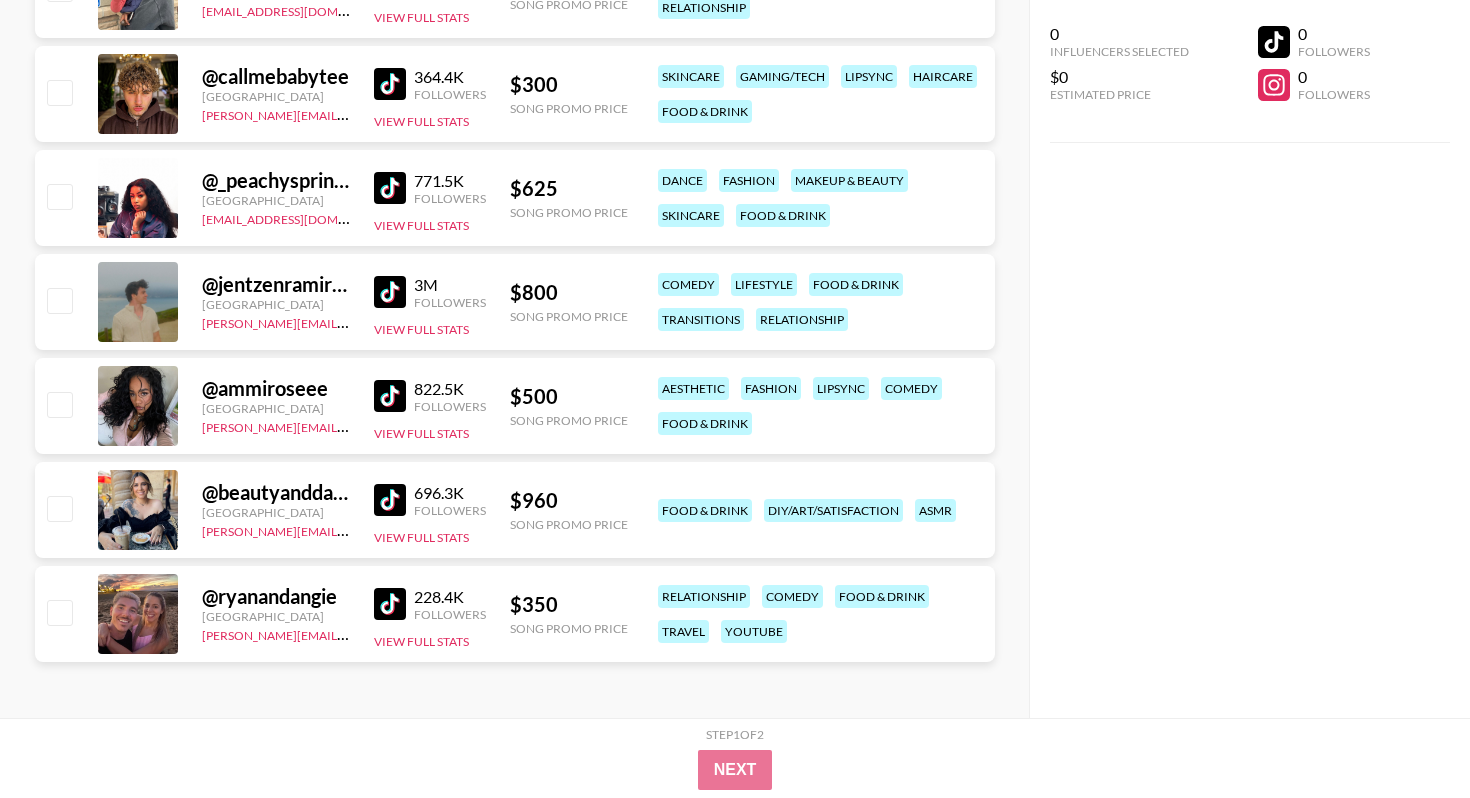 click at bounding box center [390, 500] 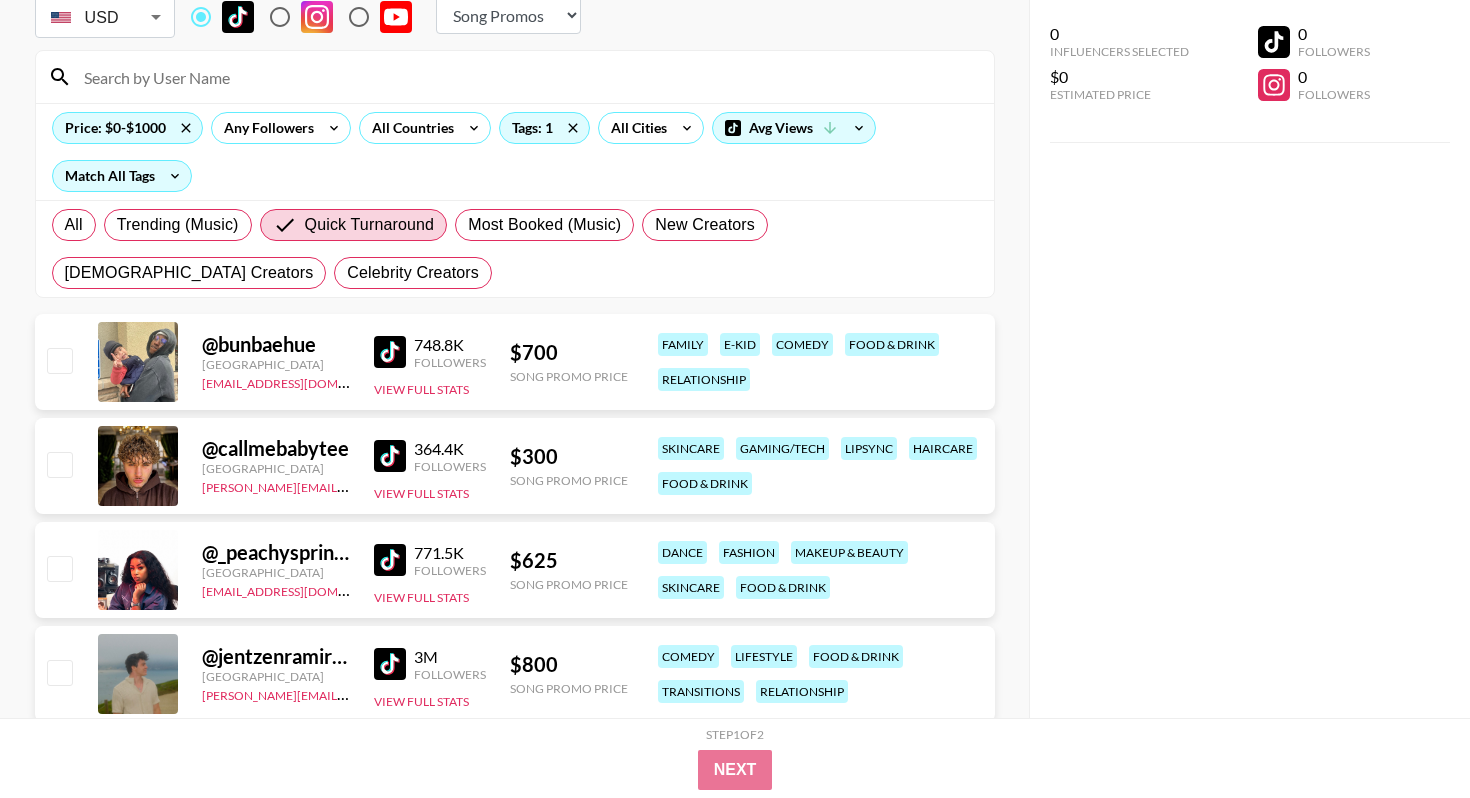 scroll, scrollTop: 70, scrollLeft: 0, axis: vertical 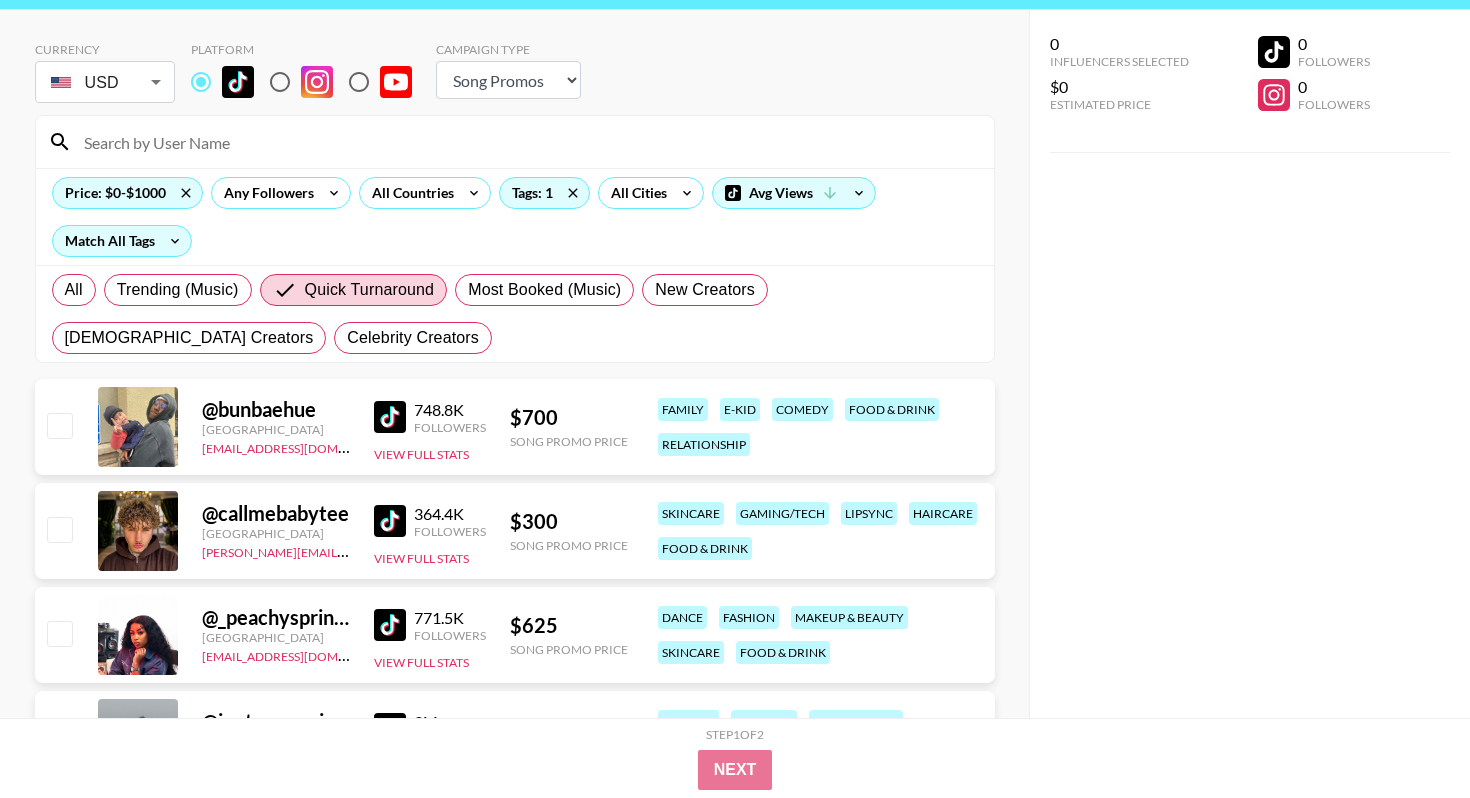 click at bounding box center [390, 417] 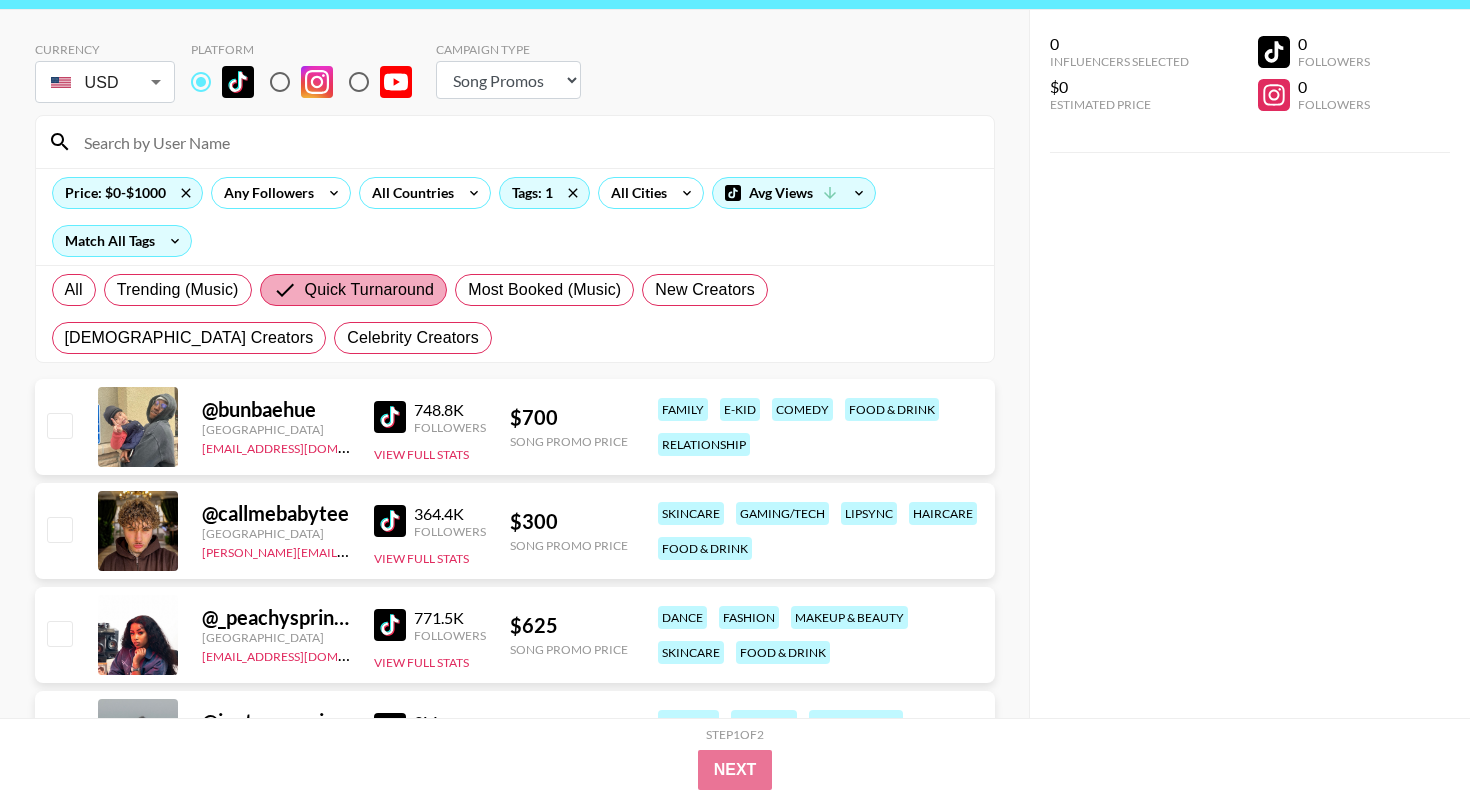 click on "Quick Turnaround" at bounding box center [370, 290] 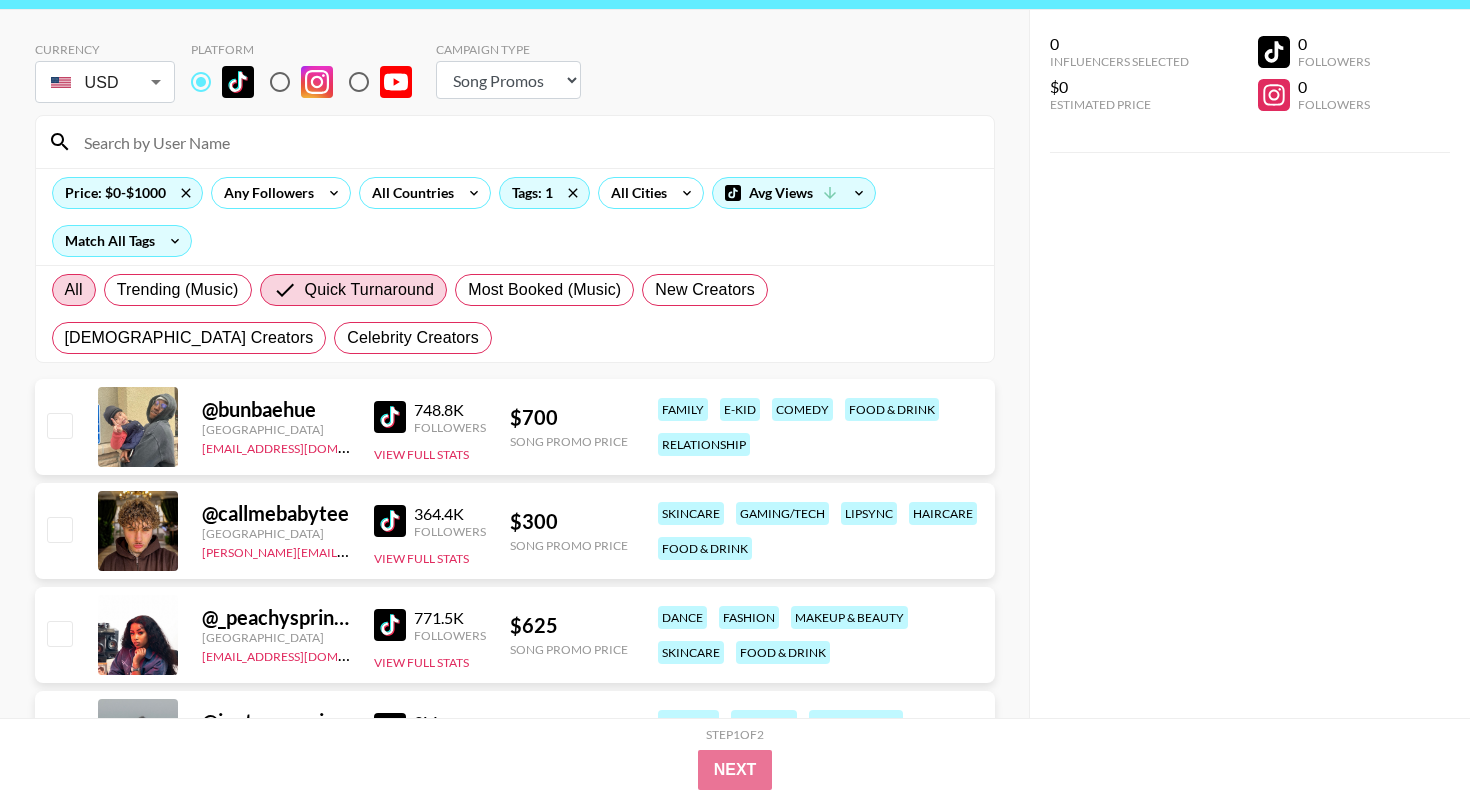 click on "All" at bounding box center (74, 290) 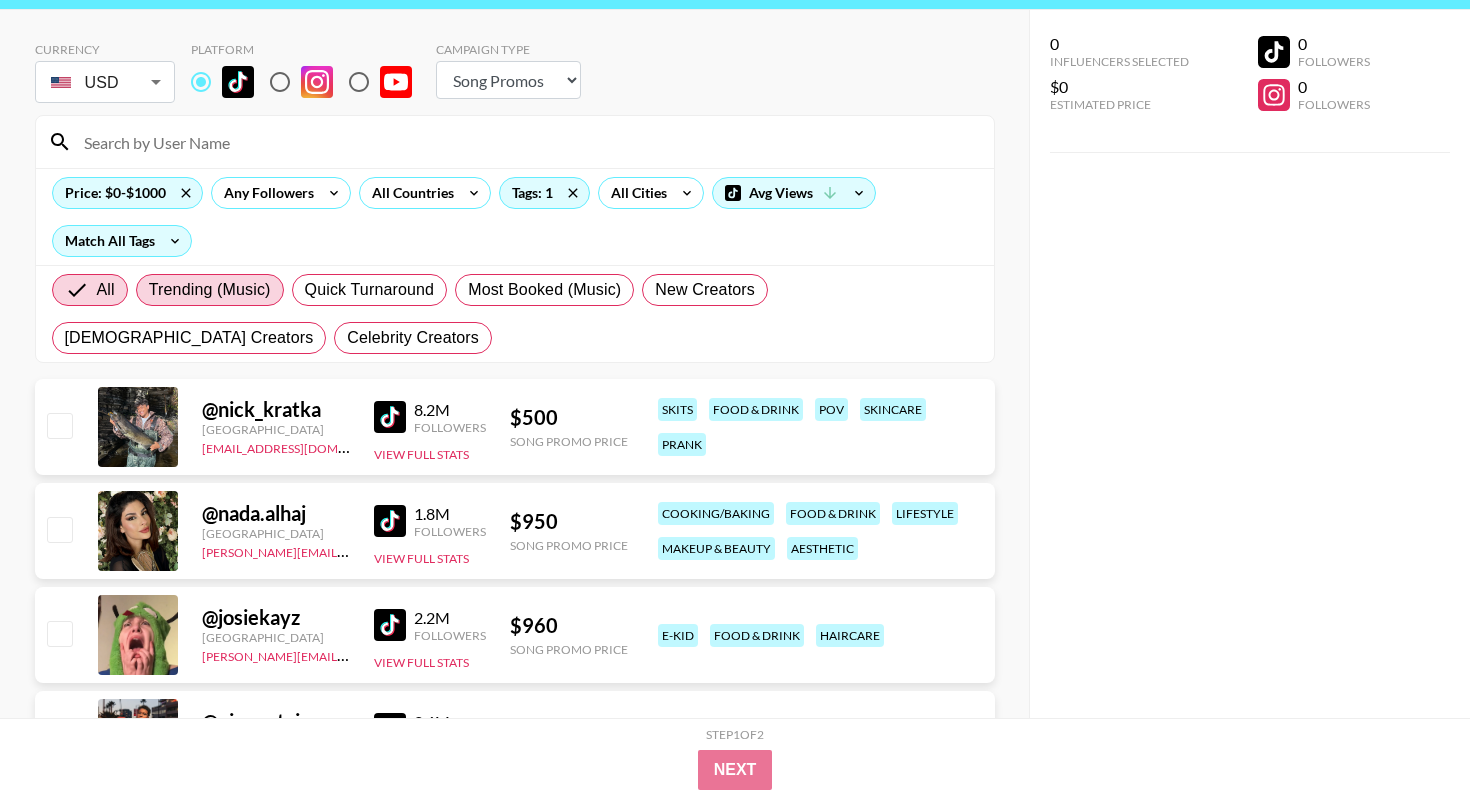 click on "Trending (Music)" at bounding box center (210, 290) 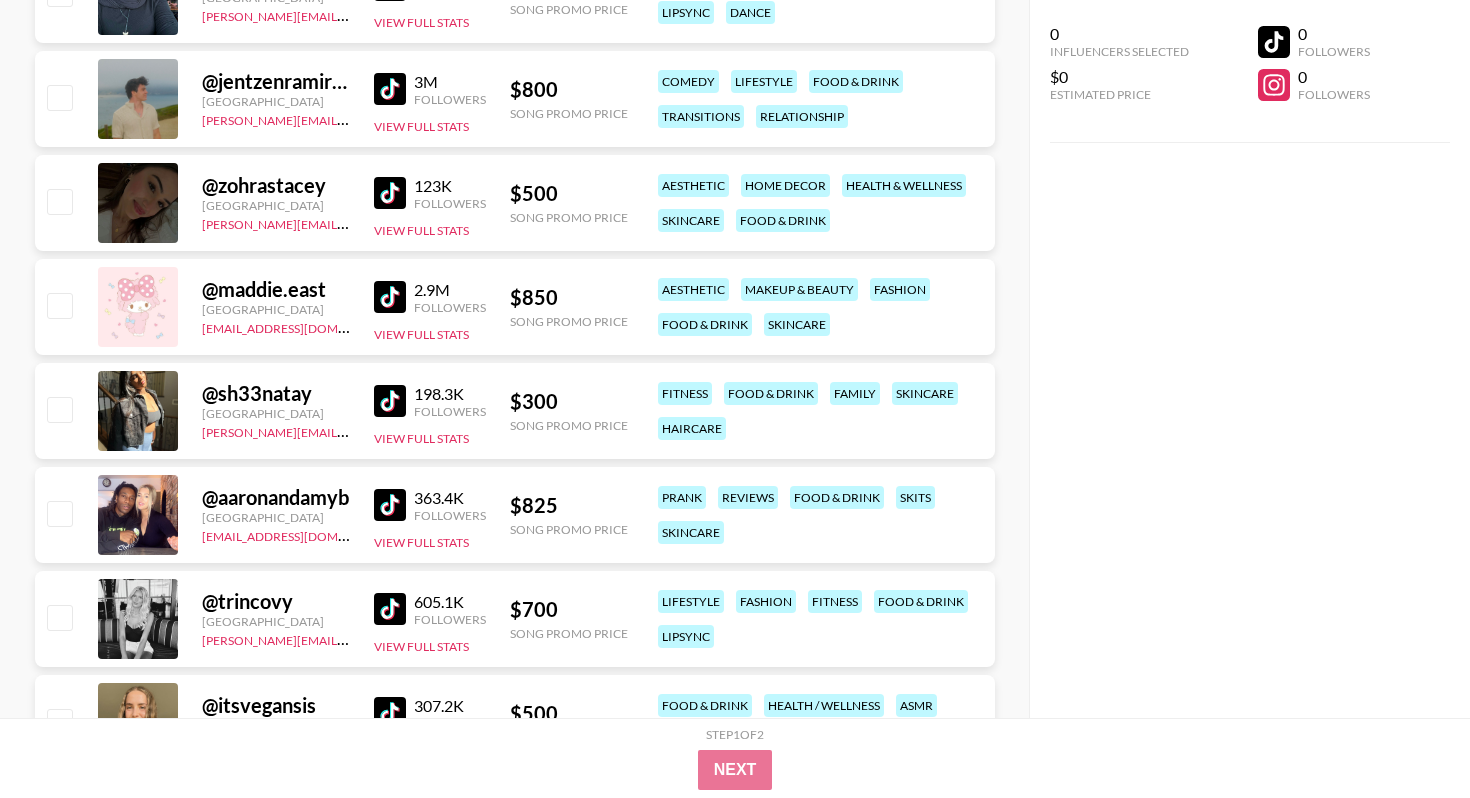 scroll, scrollTop: 1138, scrollLeft: 0, axis: vertical 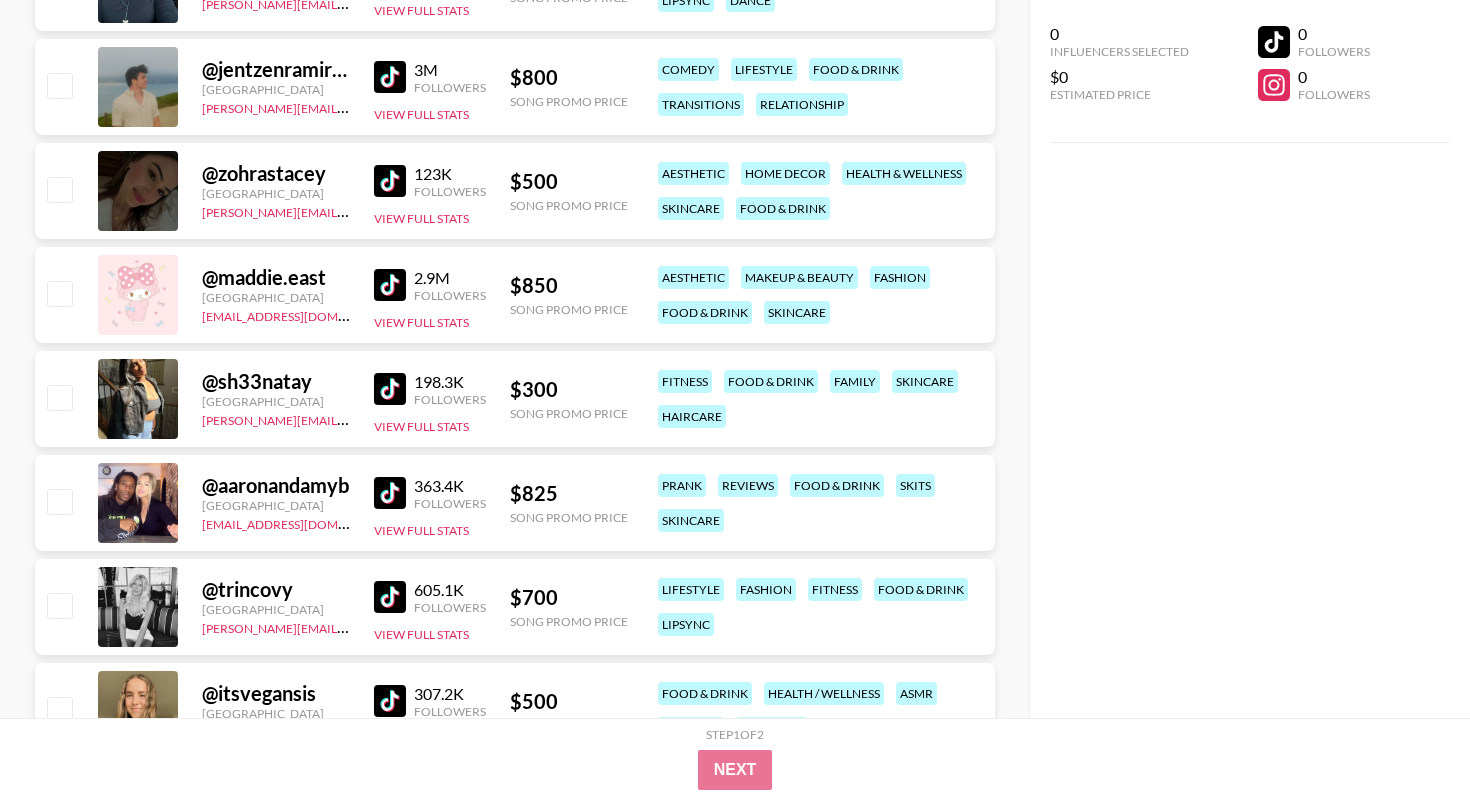 click at bounding box center [390, 493] 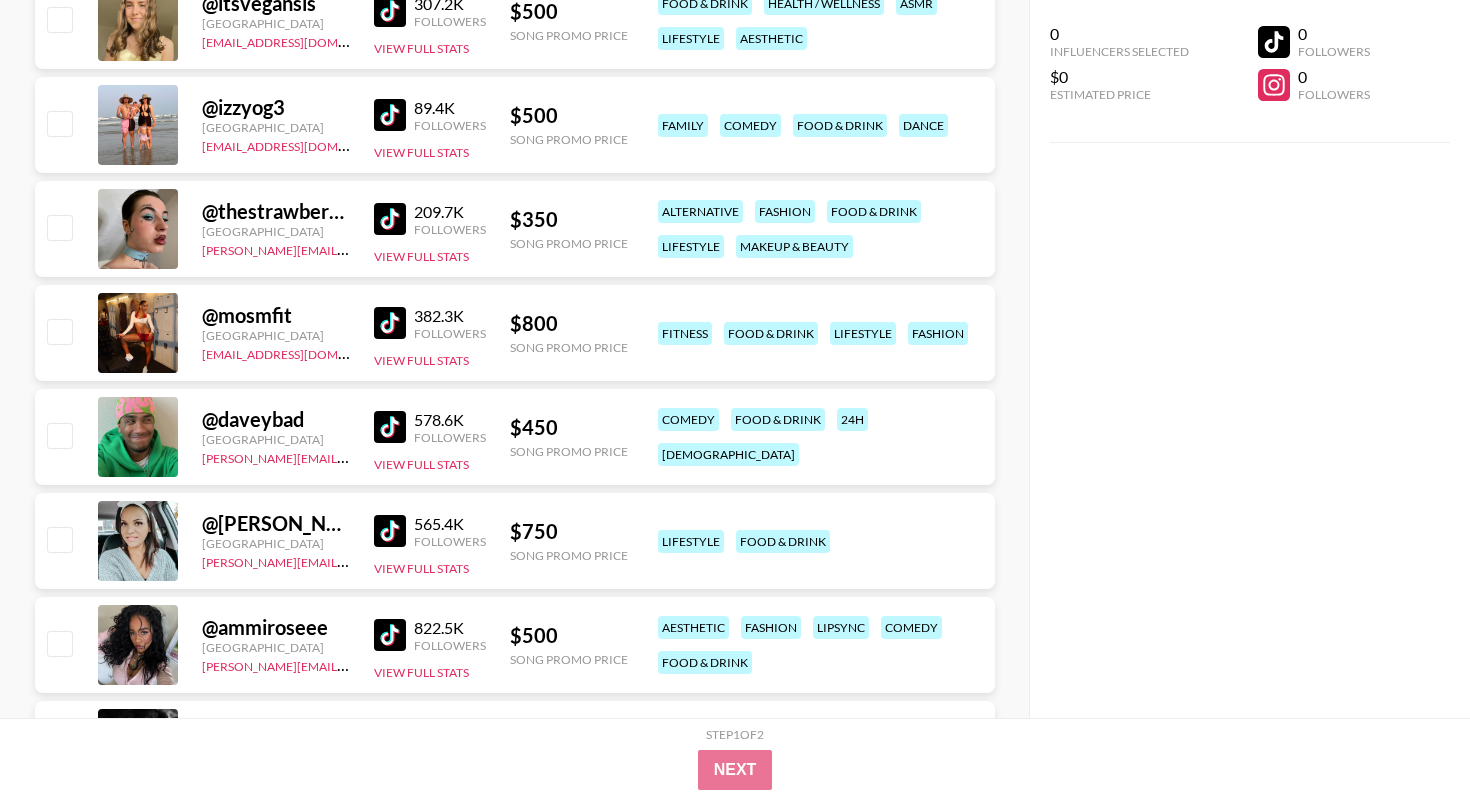 scroll, scrollTop: 1839, scrollLeft: 0, axis: vertical 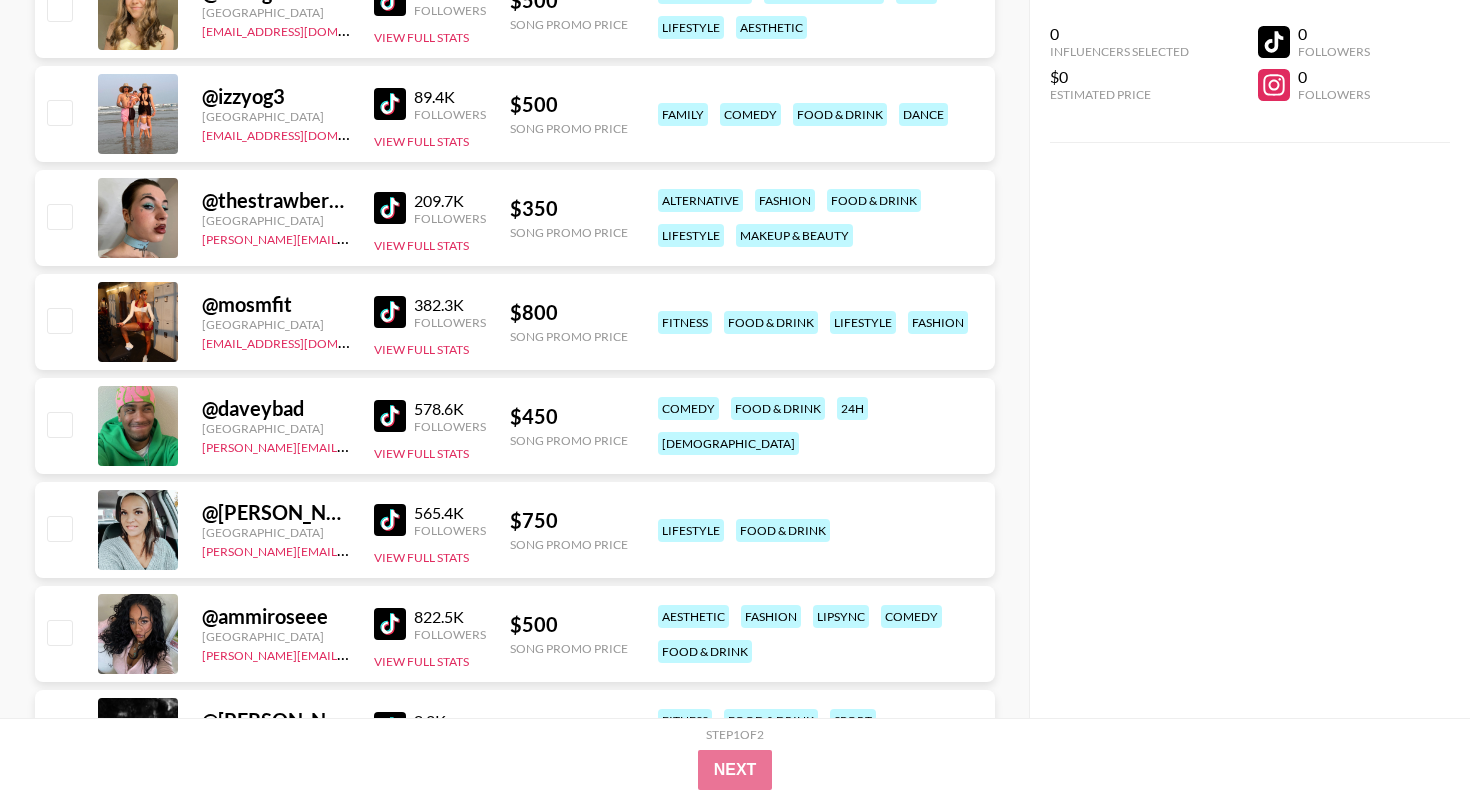 click at bounding box center [390, 416] 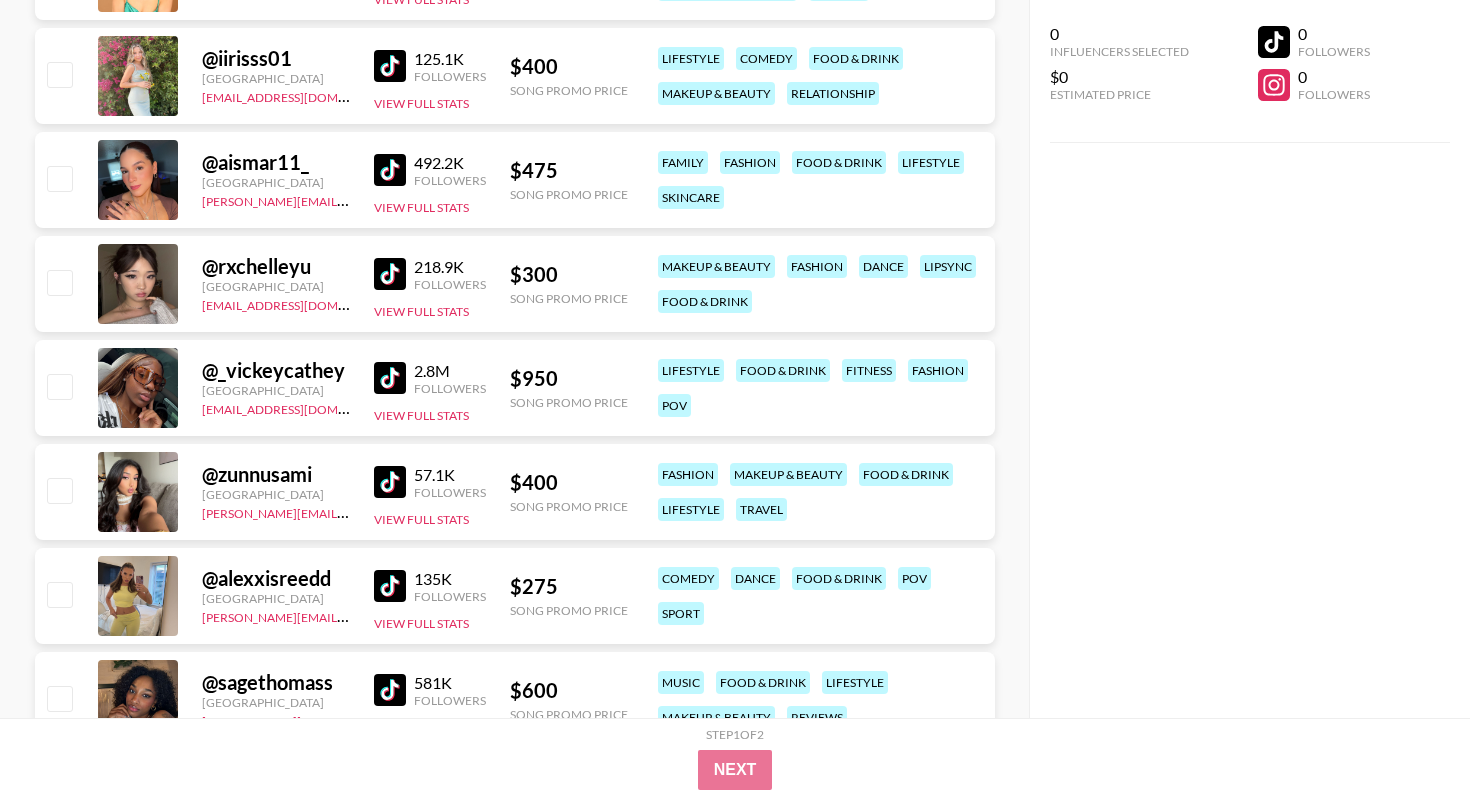 scroll, scrollTop: 2707, scrollLeft: 0, axis: vertical 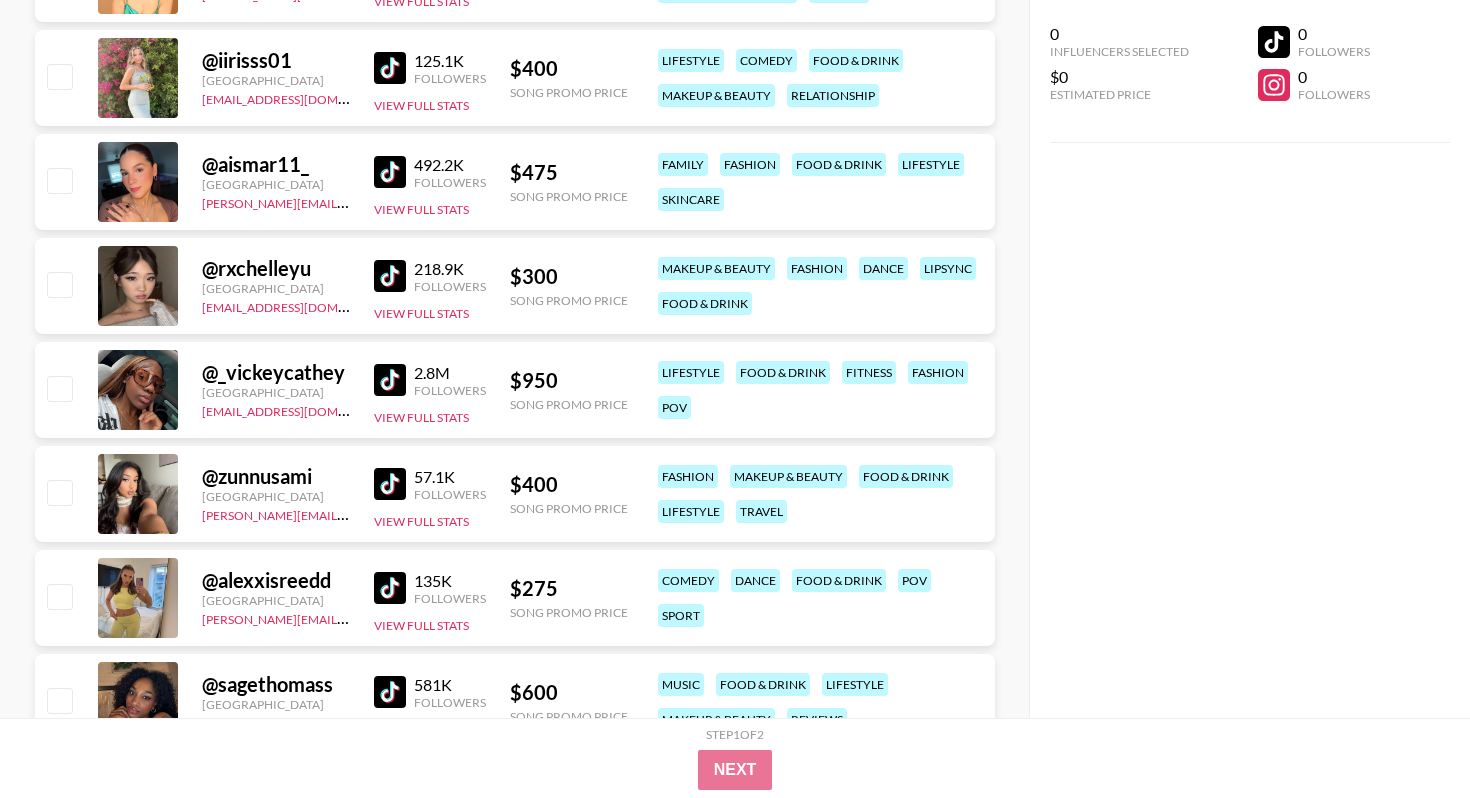 click at bounding box center [390, 380] 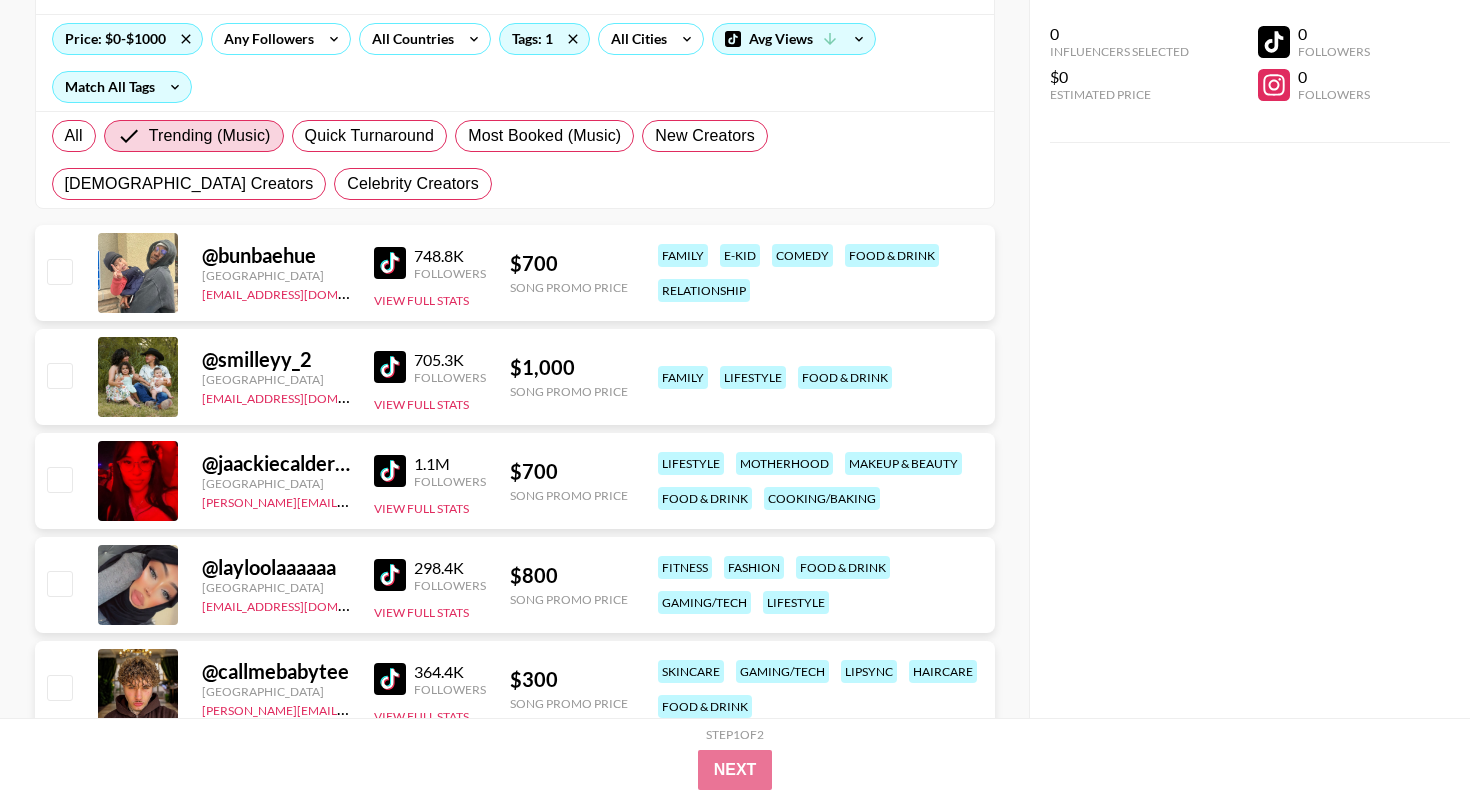 scroll, scrollTop: 0, scrollLeft: 0, axis: both 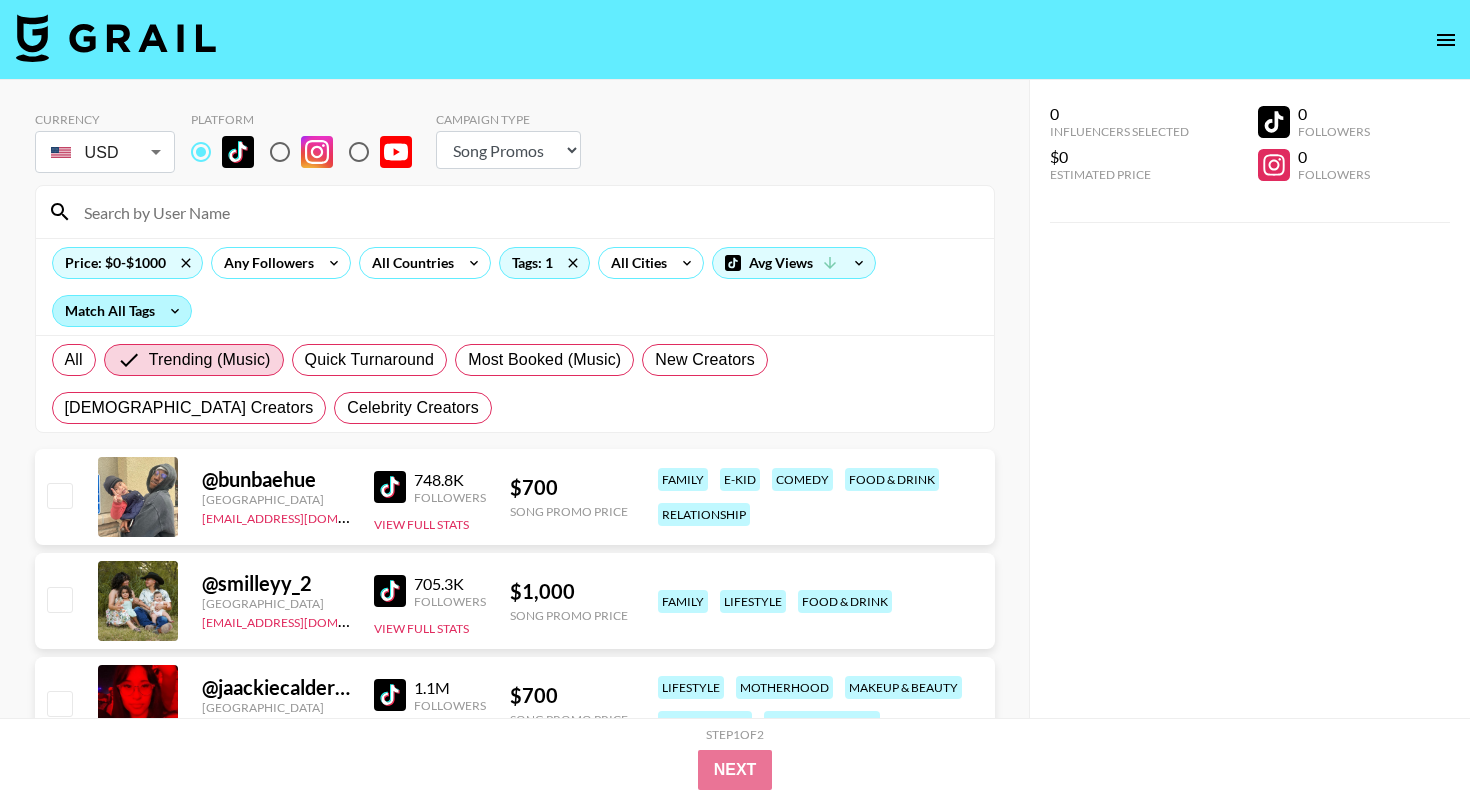 click on "Match All Tags" at bounding box center [122, 311] 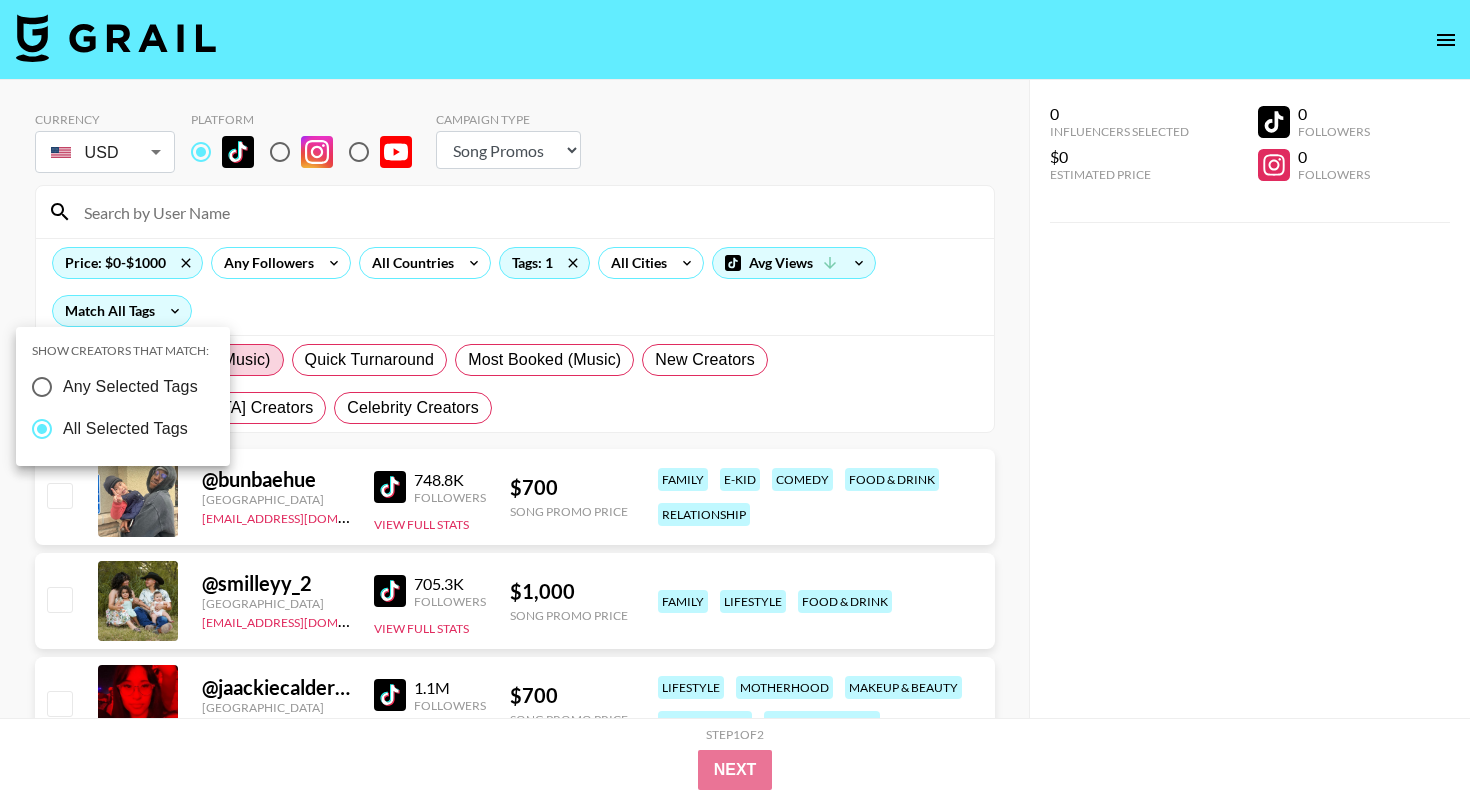 click at bounding box center (735, 399) 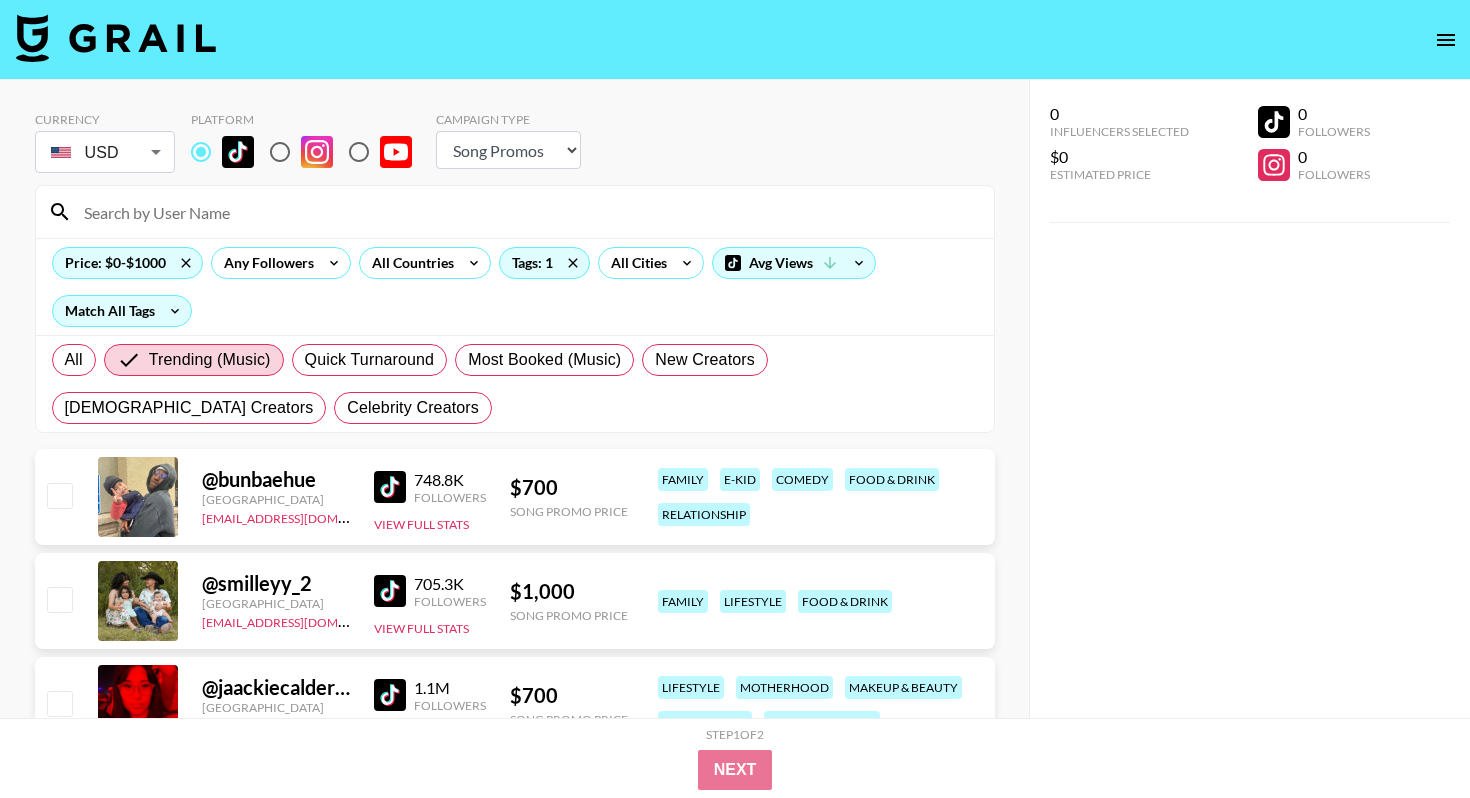 click on "All Trending (Music) Quick Turnaround Most Booked (Music) New Creators [DEMOGRAPHIC_DATA] Creators Celebrity Creators" at bounding box center [515, 384] 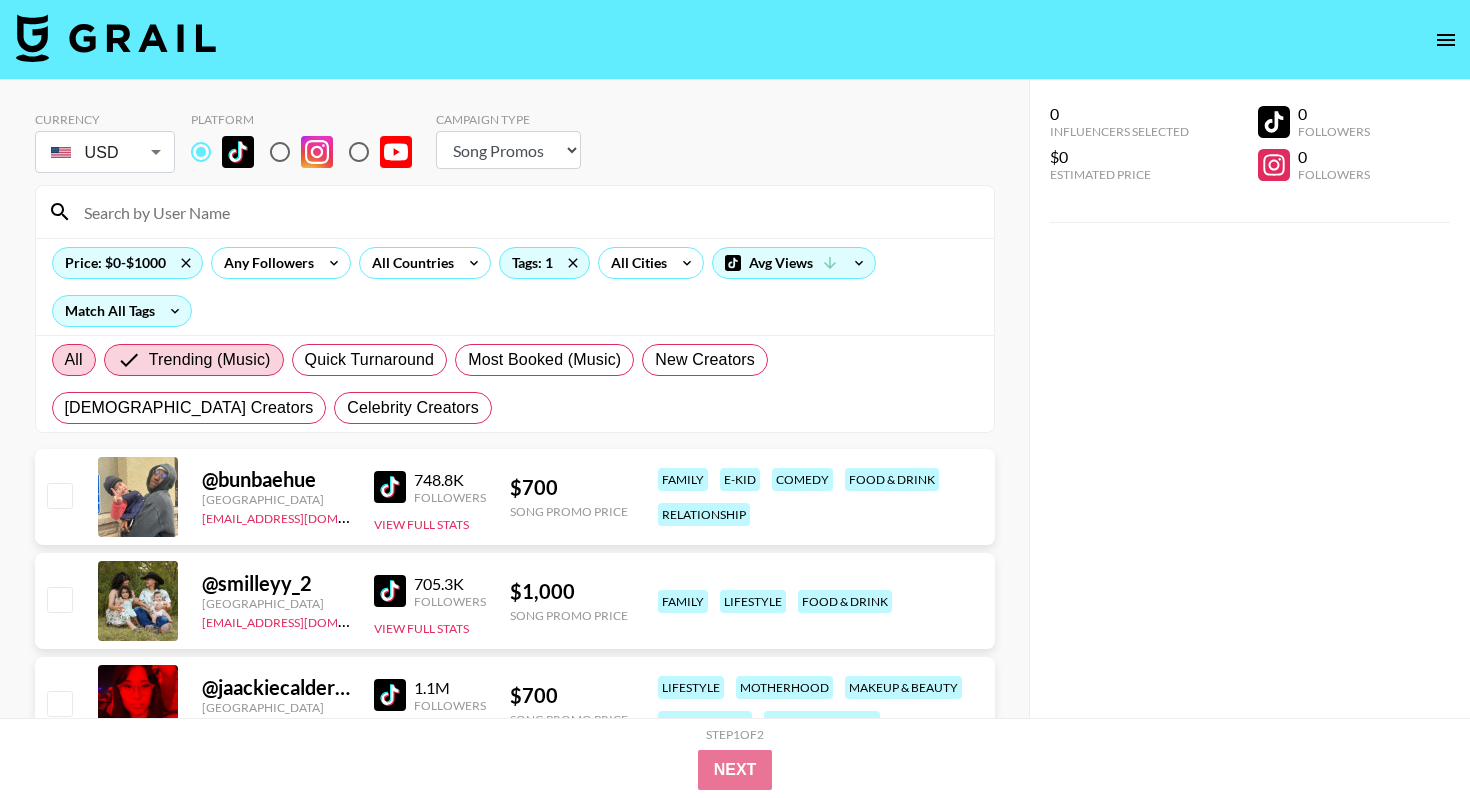 click on "All" at bounding box center [74, 360] 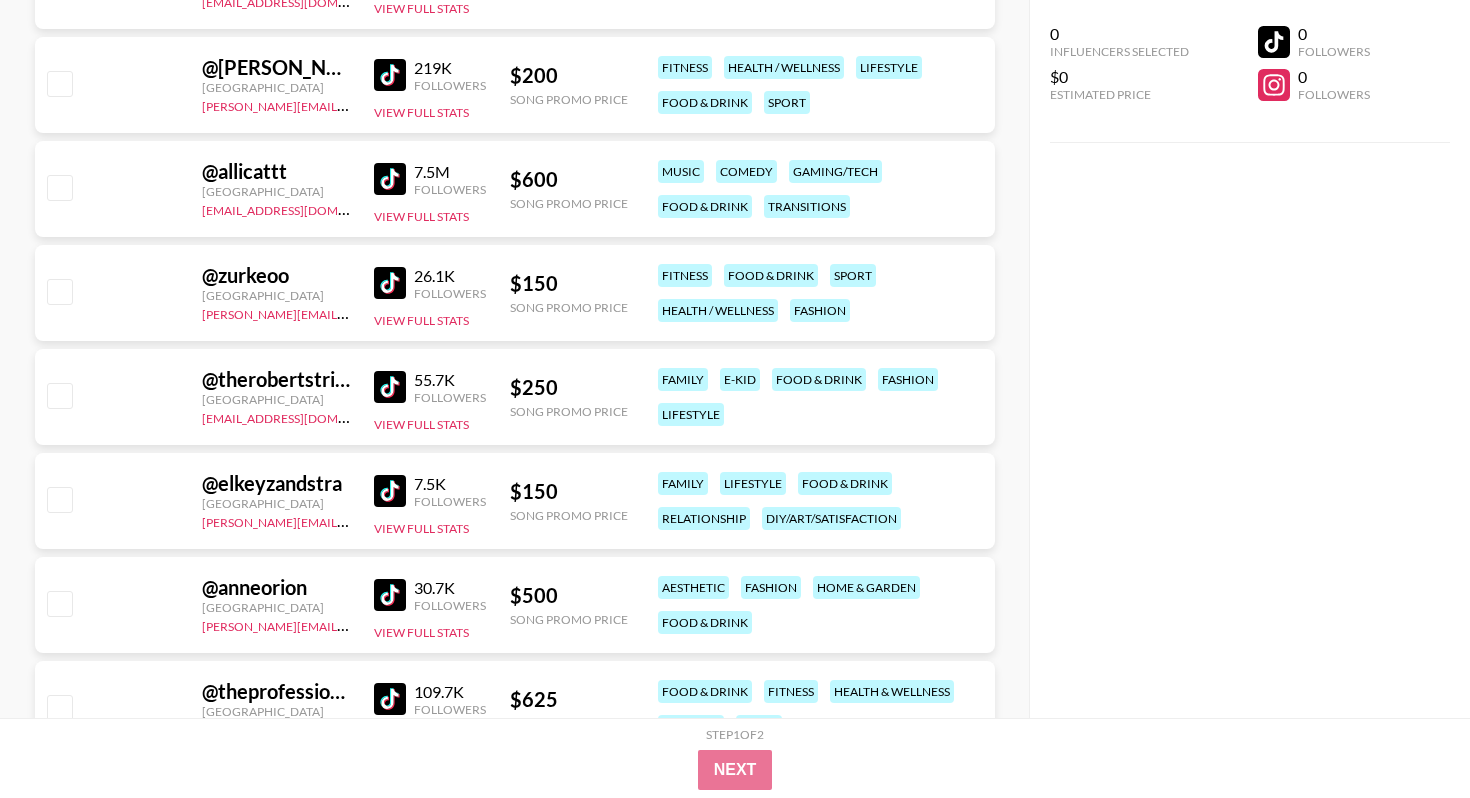 scroll, scrollTop: 23185, scrollLeft: 0, axis: vertical 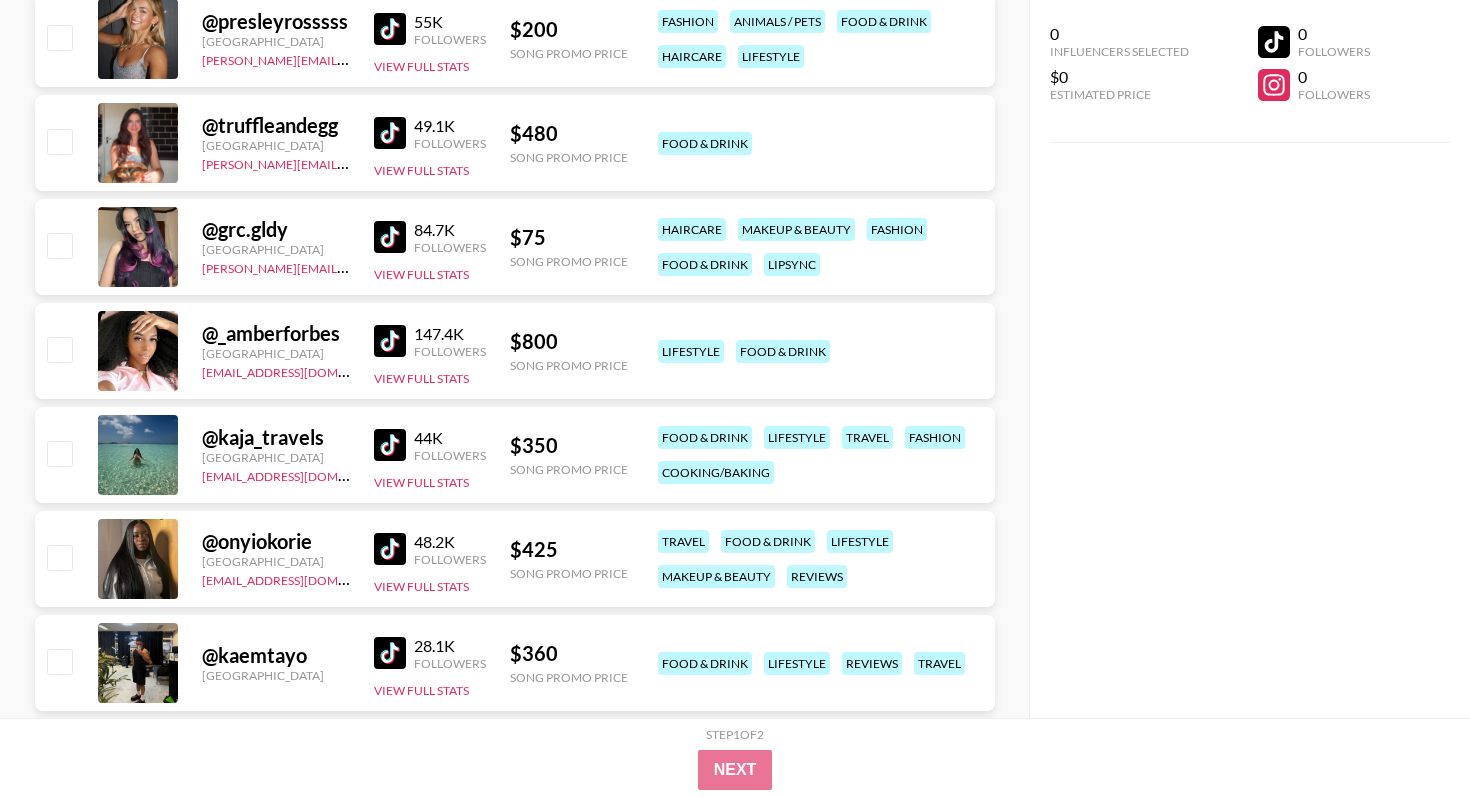 click at bounding box center [390, 549] 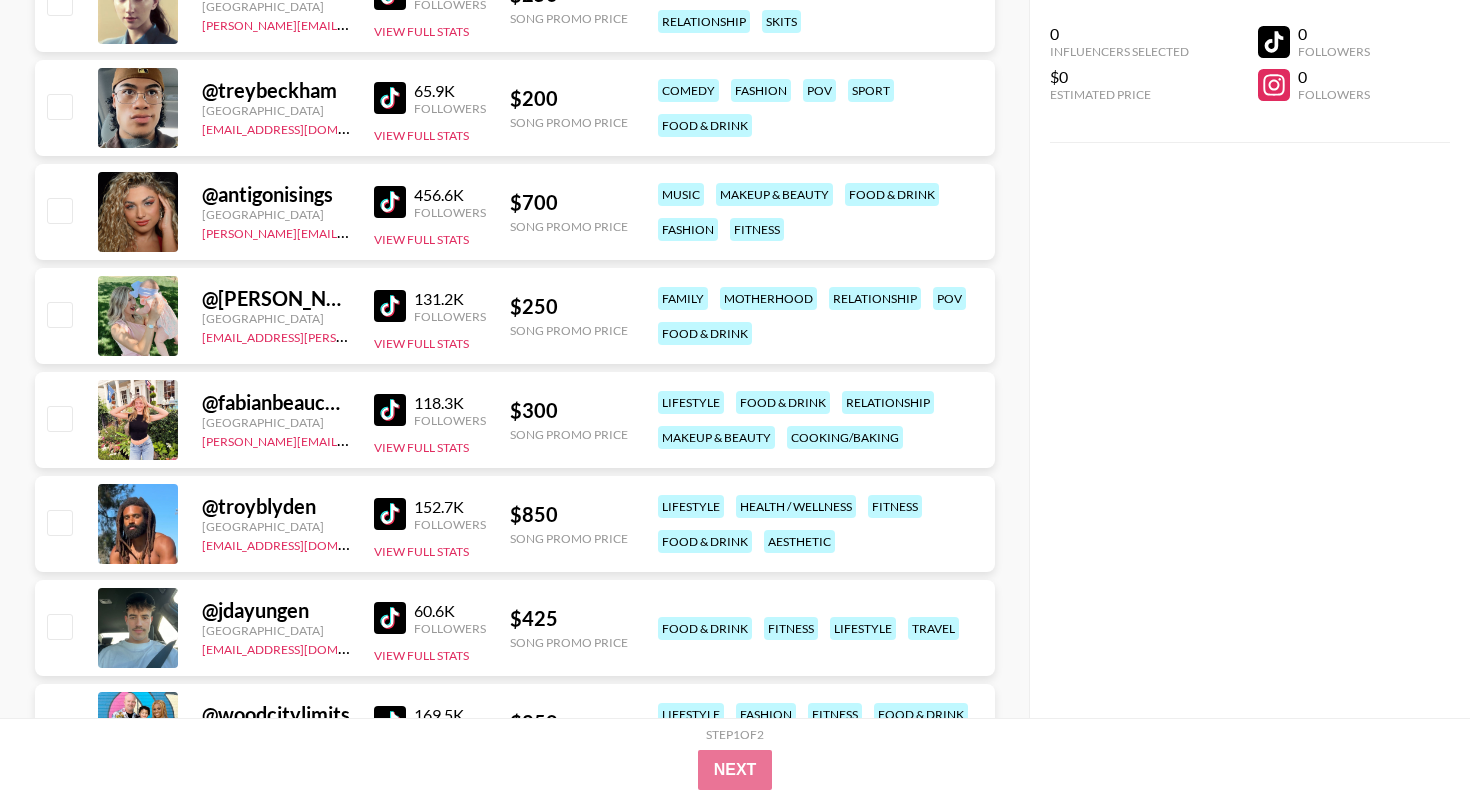 scroll, scrollTop: 15780, scrollLeft: 0, axis: vertical 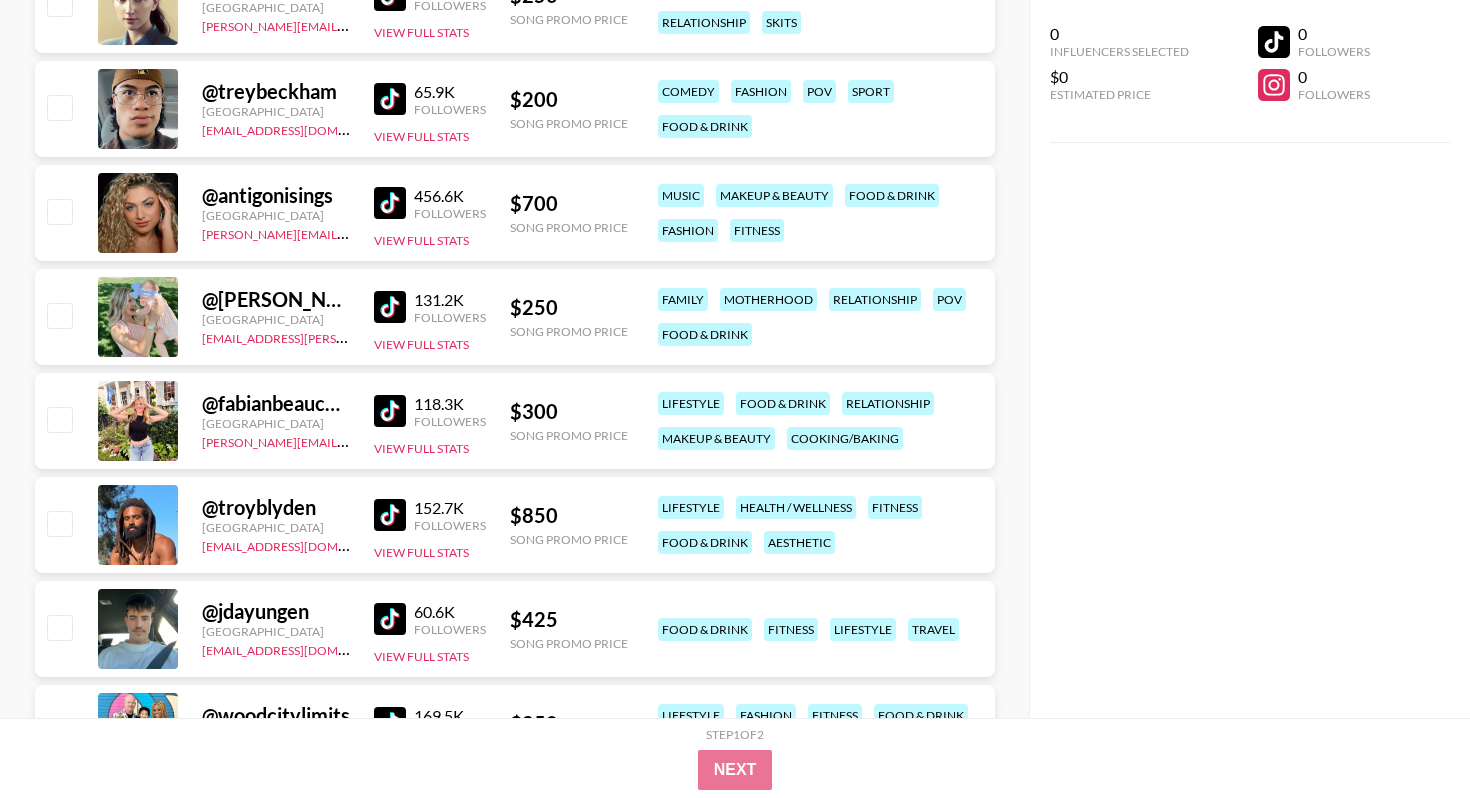 click at bounding box center [390, 515] 